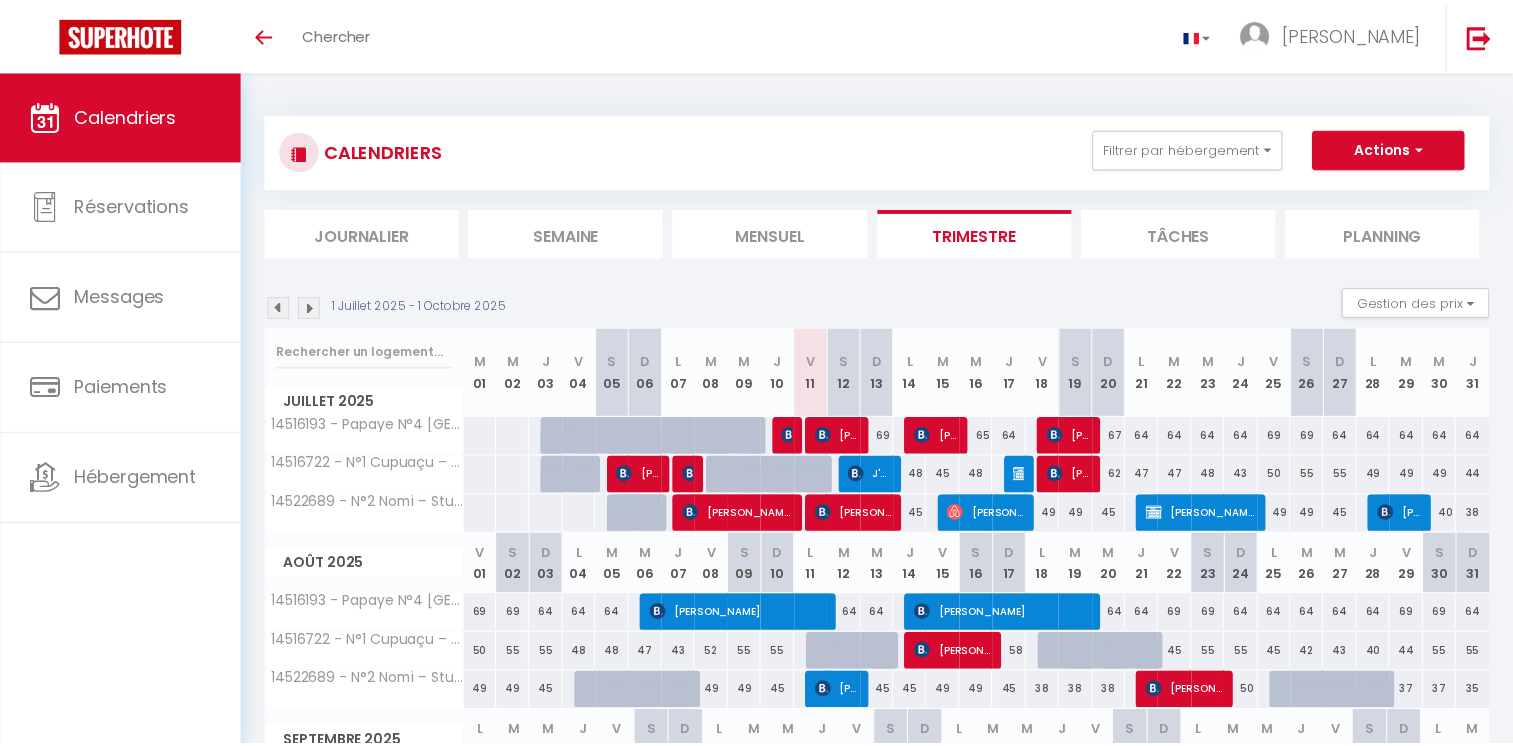 scroll, scrollTop: 0, scrollLeft: 0, axis: both 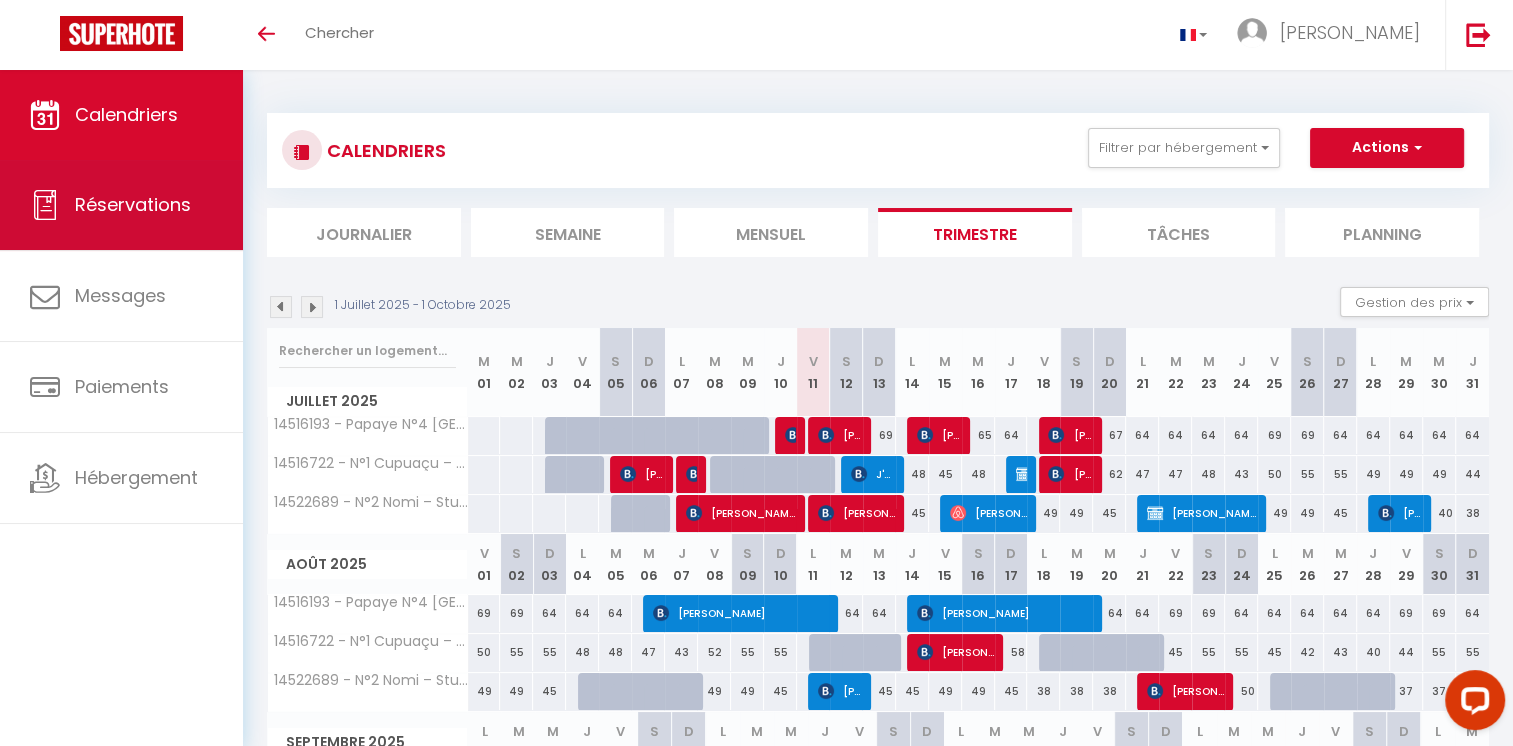 click on "Réservations" at bounding box center [133, 204] 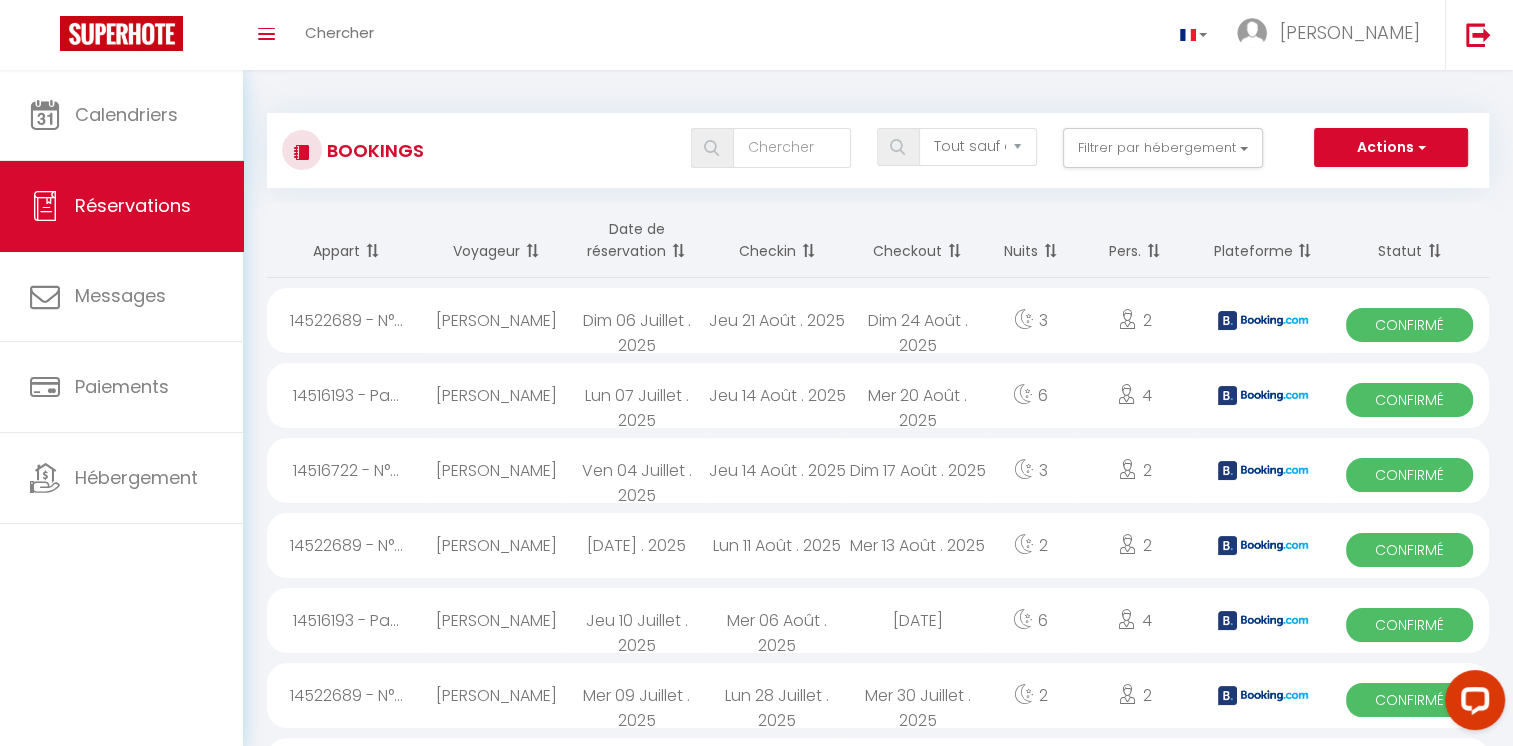 click on "Date de réservation" at bounding box center (636, 240) 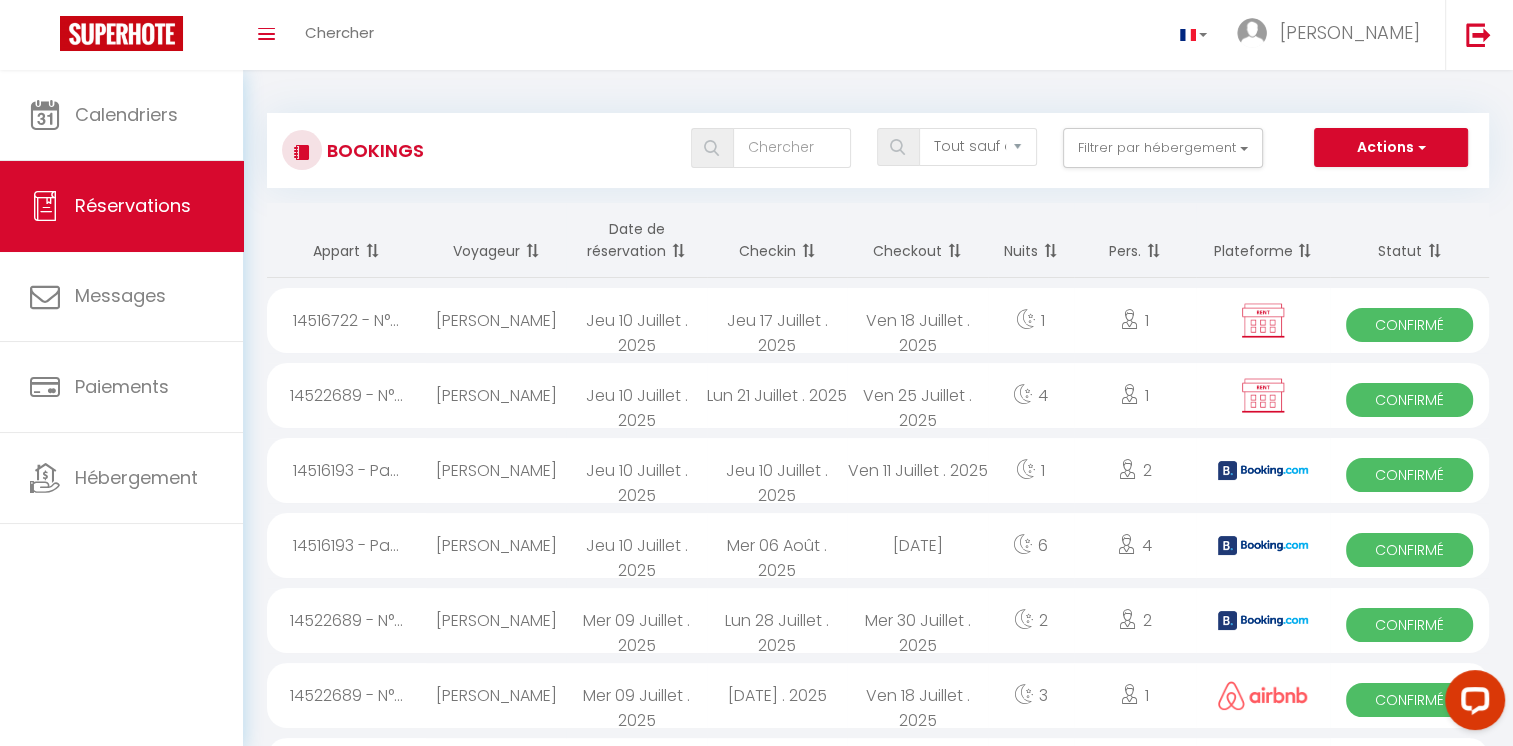 click at bounding box center [676, 251] 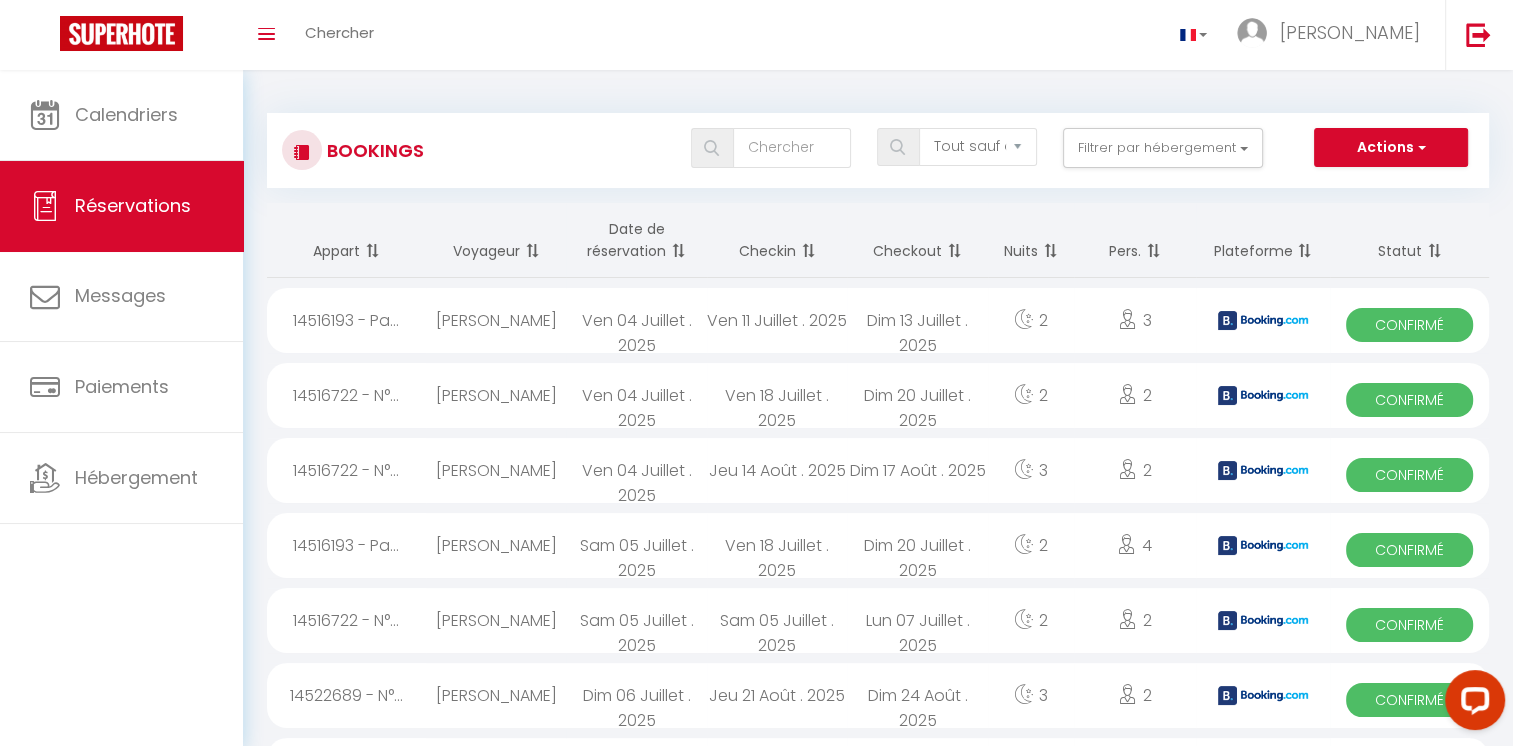 click on "Date de réservation" at bounding box center (636, 240) 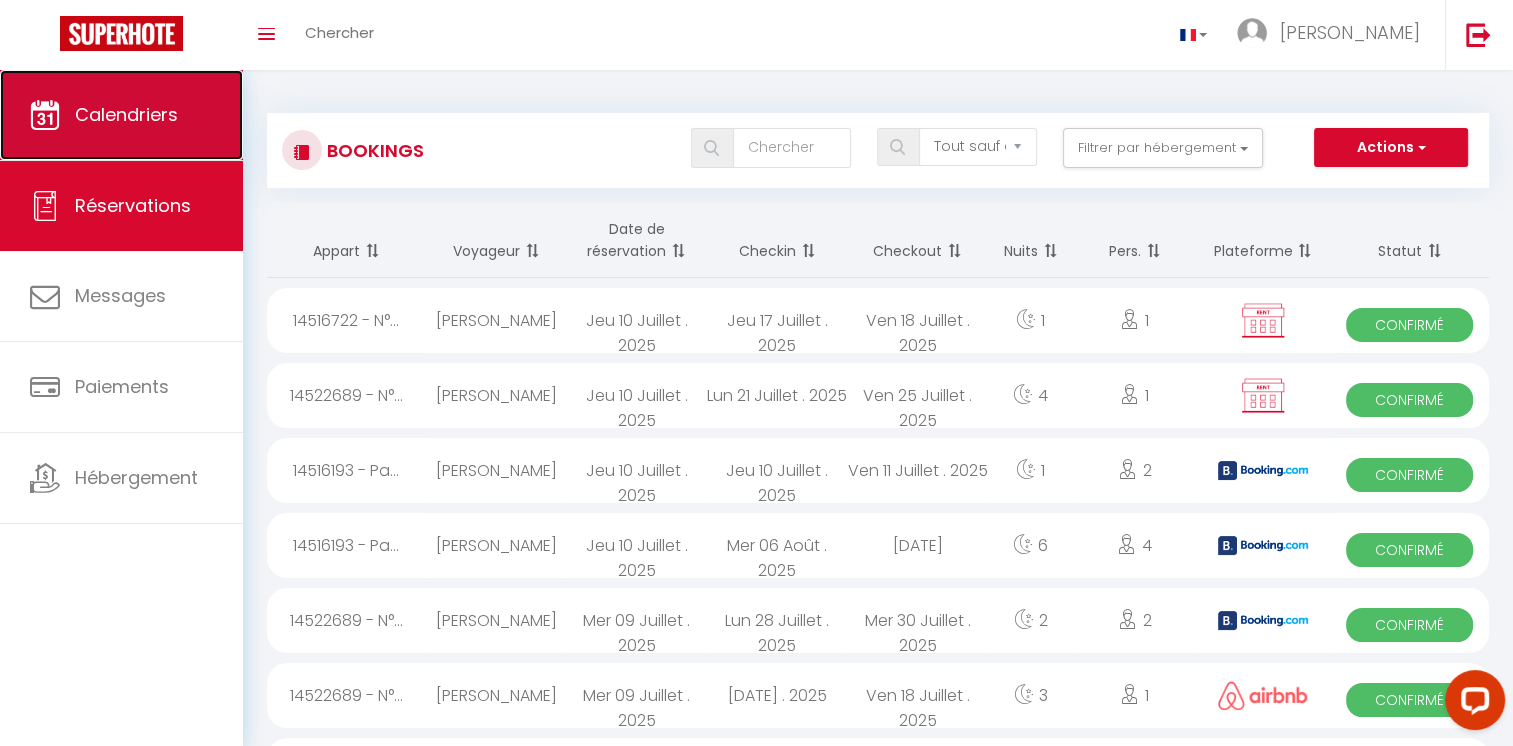 click on "Calendriers" at bounding box center [121, 115] 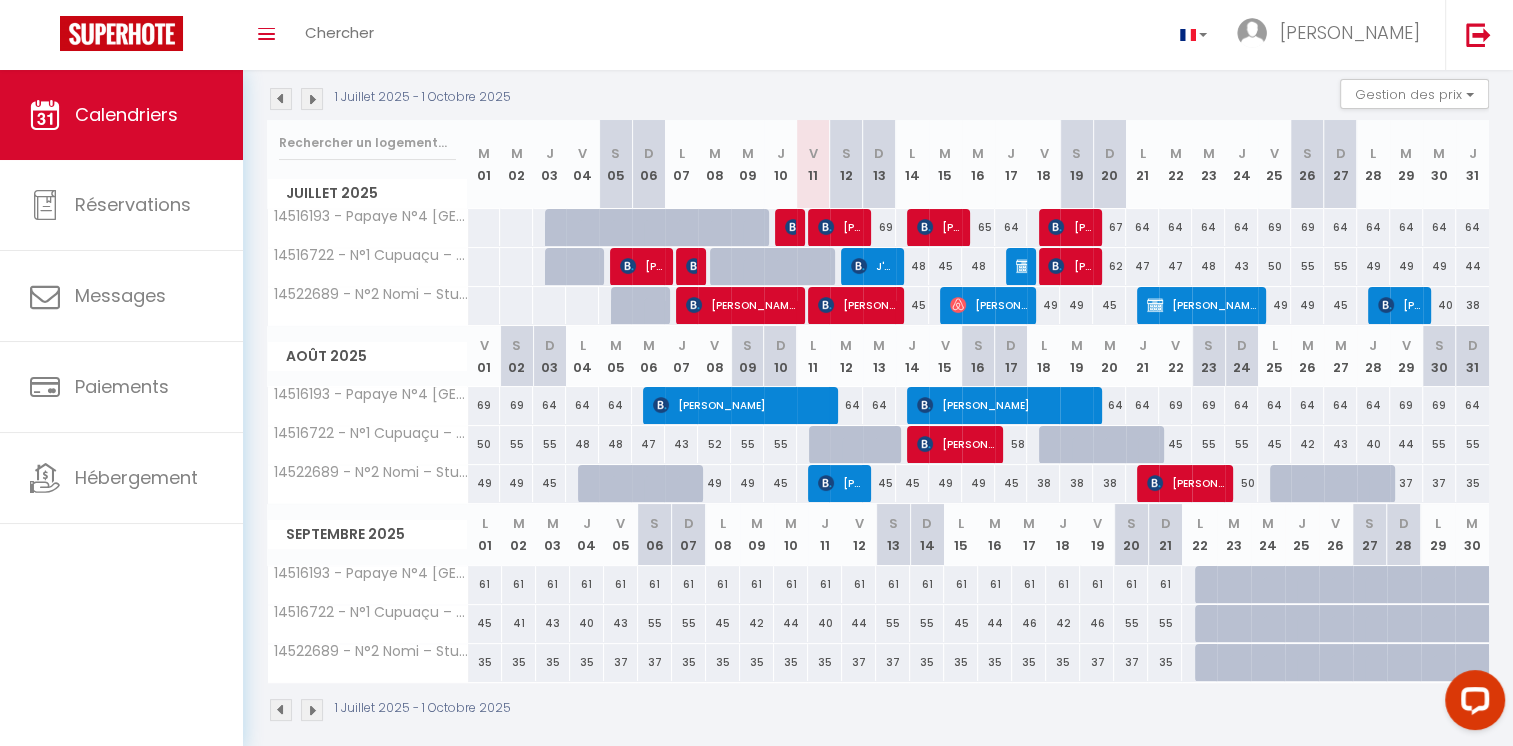 scroll, scrollTop: 224, scrollLeft: 0, axis: vertical 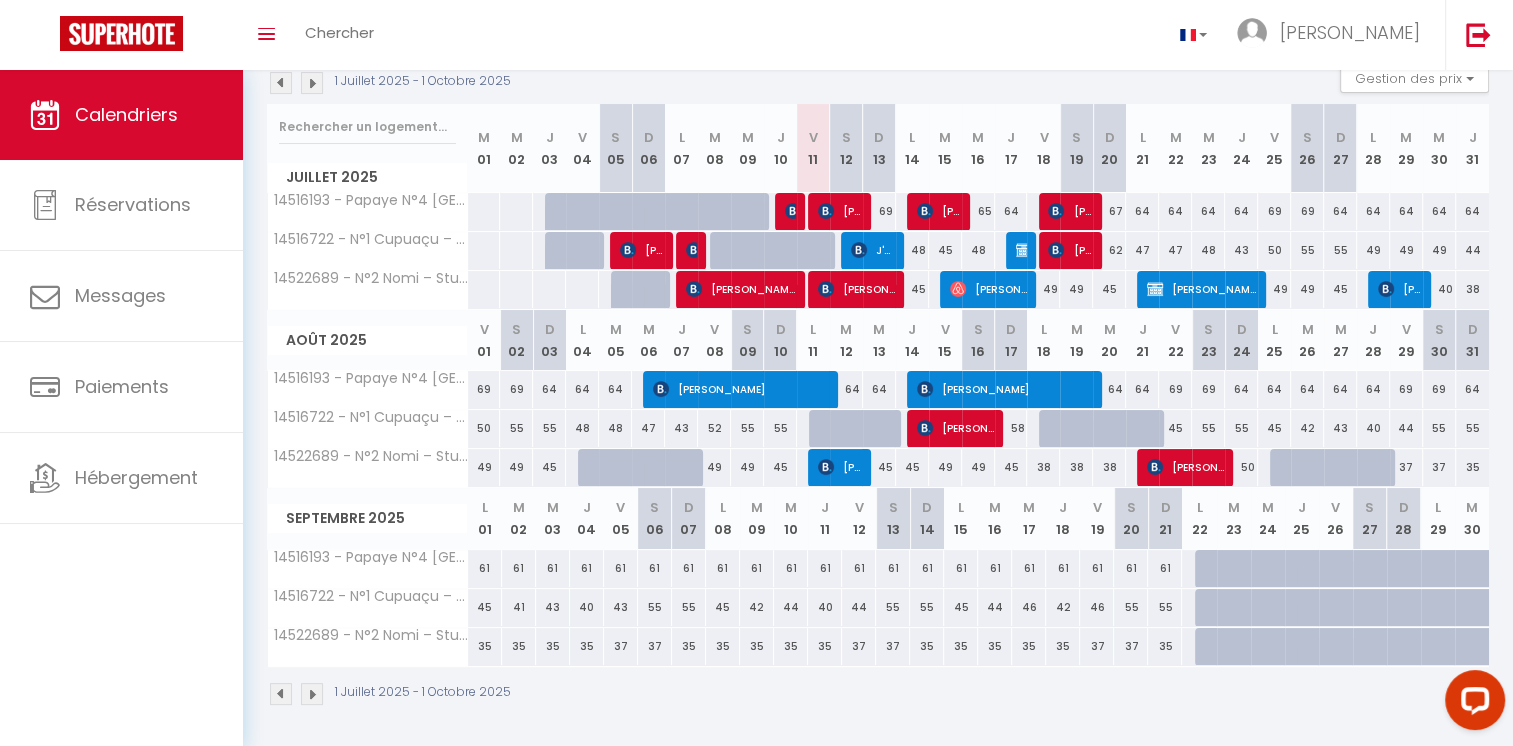 click at bounding box center [312, 83] 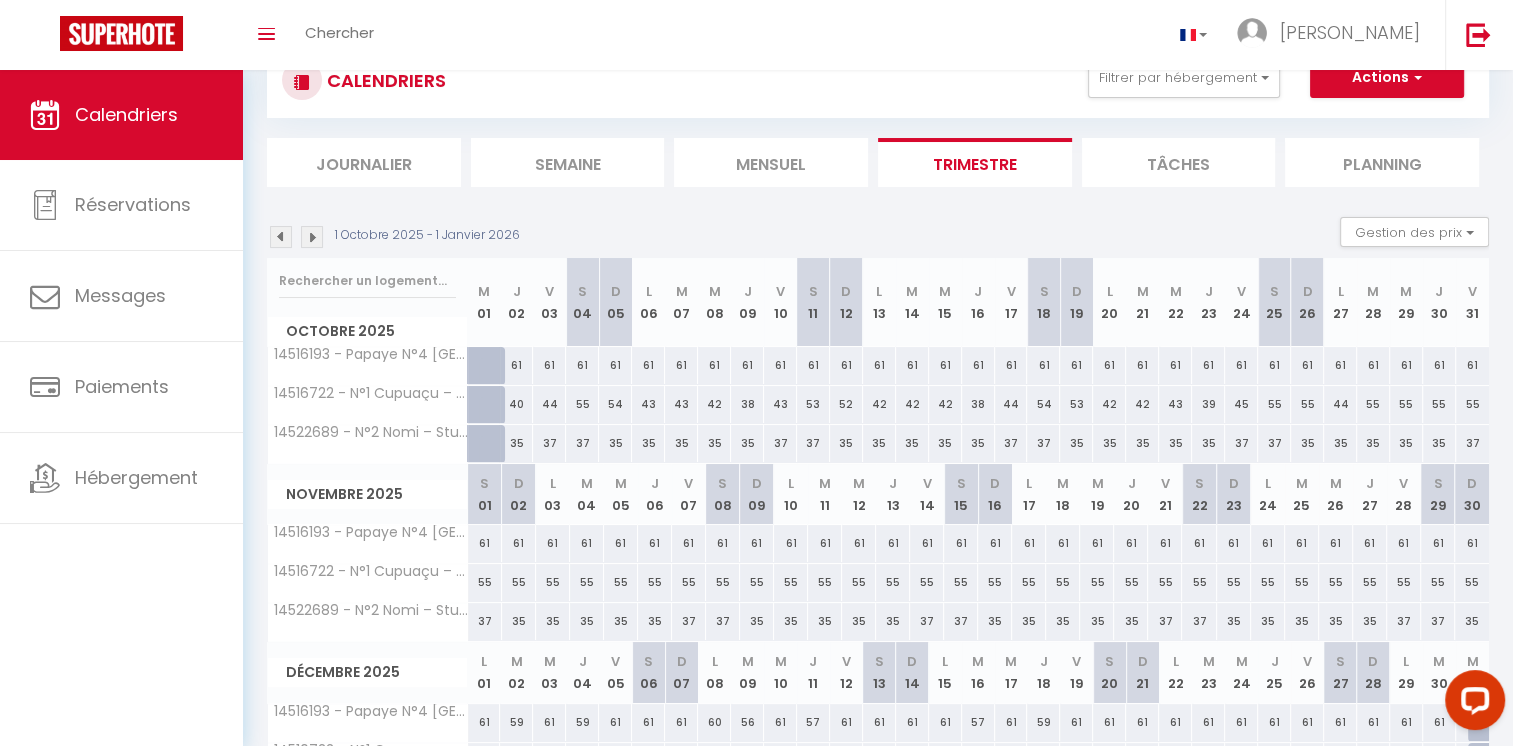 scroll, scrollTop: 224, scrollLeft: 0, axis: vertical 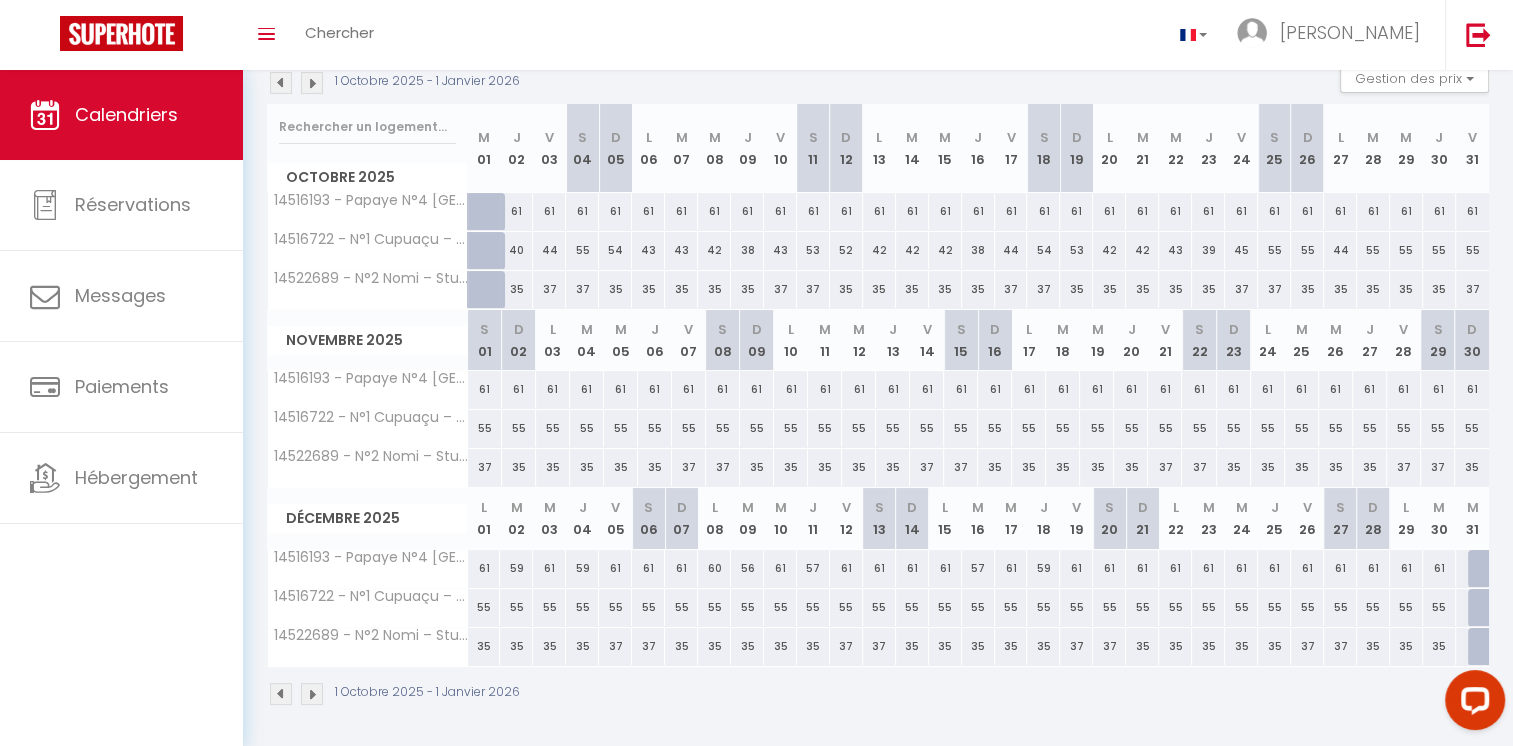 click at bounding box center (312, 694) 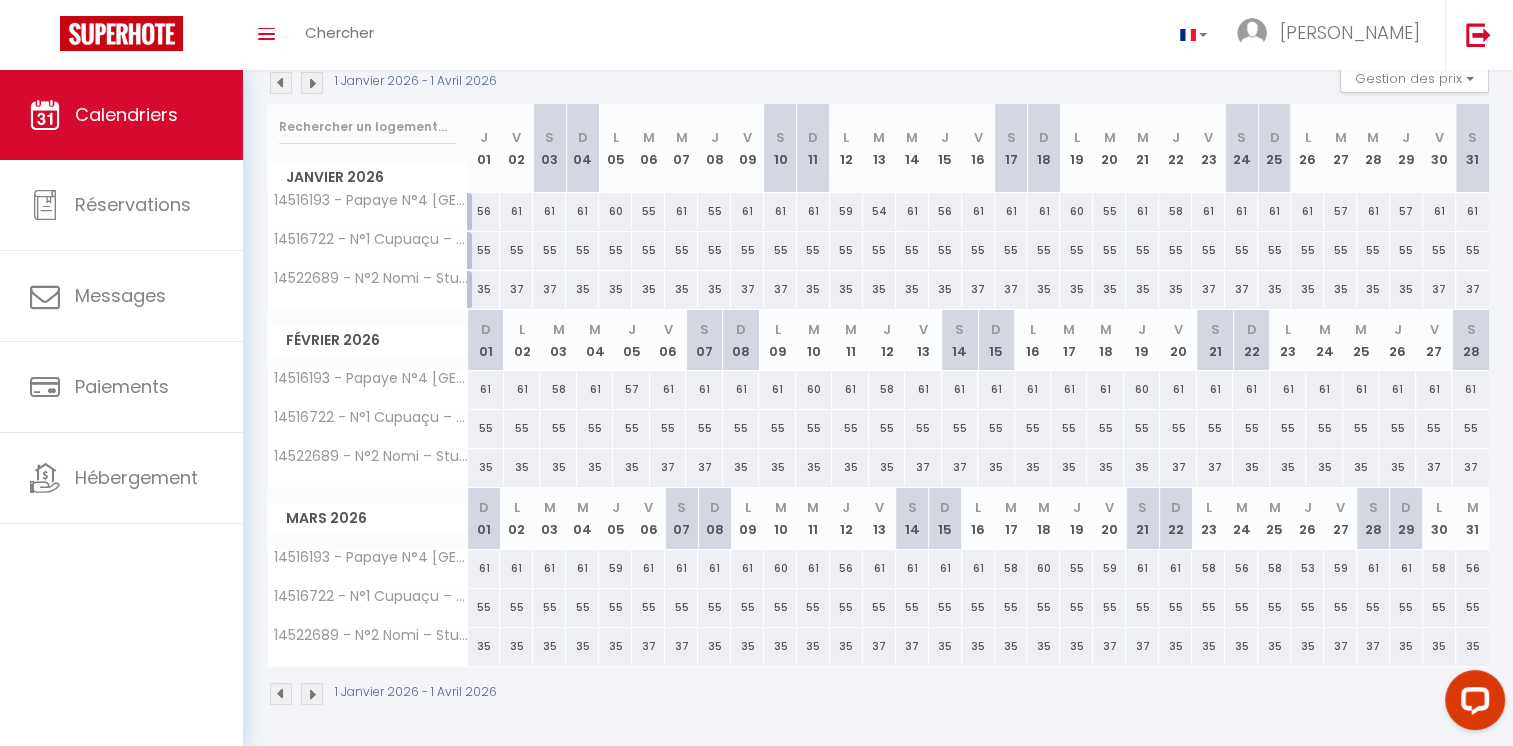 scroll, scrollTop: 0, scrollLeft: 0, axis: both 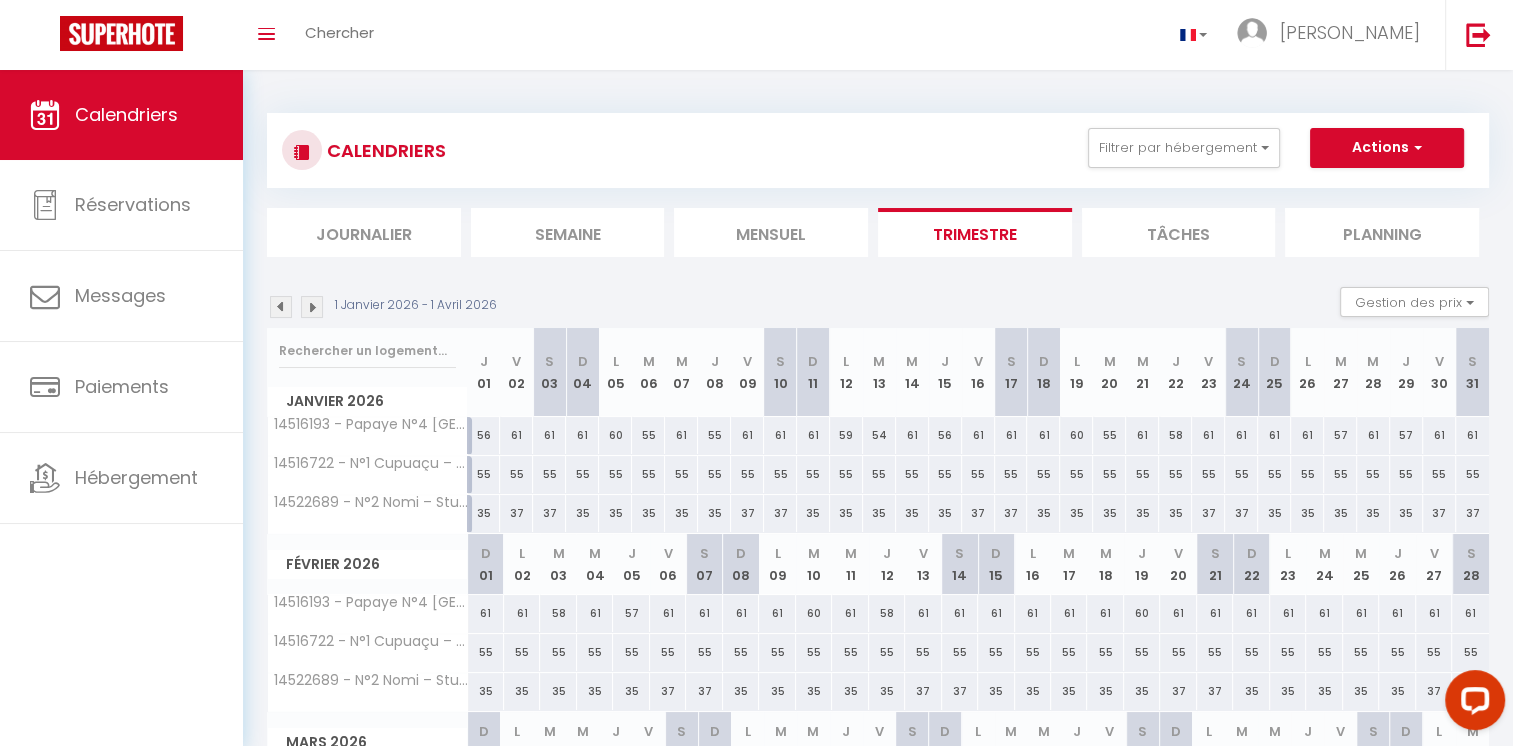 click at bounding box center [281, 307] 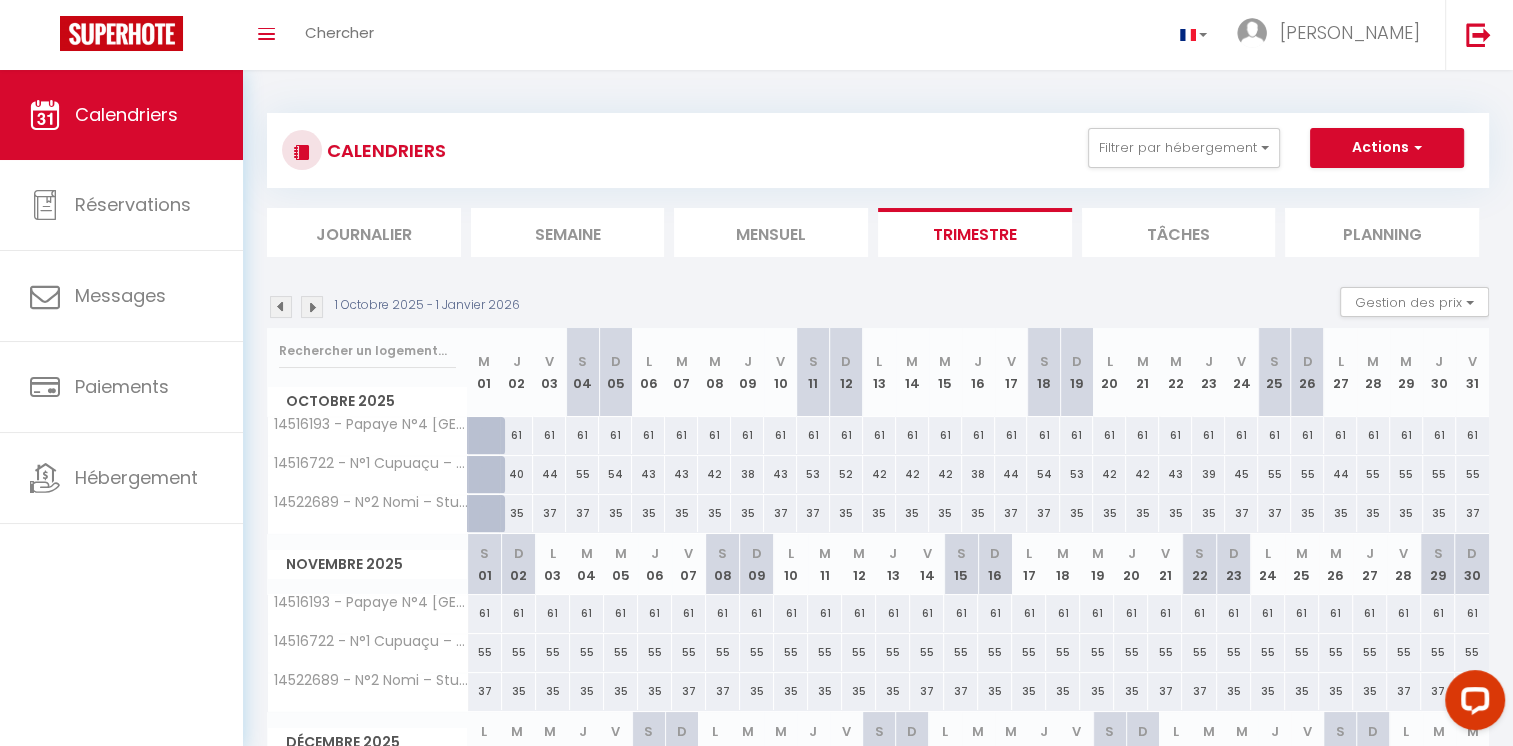 click at bounding box center (281, 307) 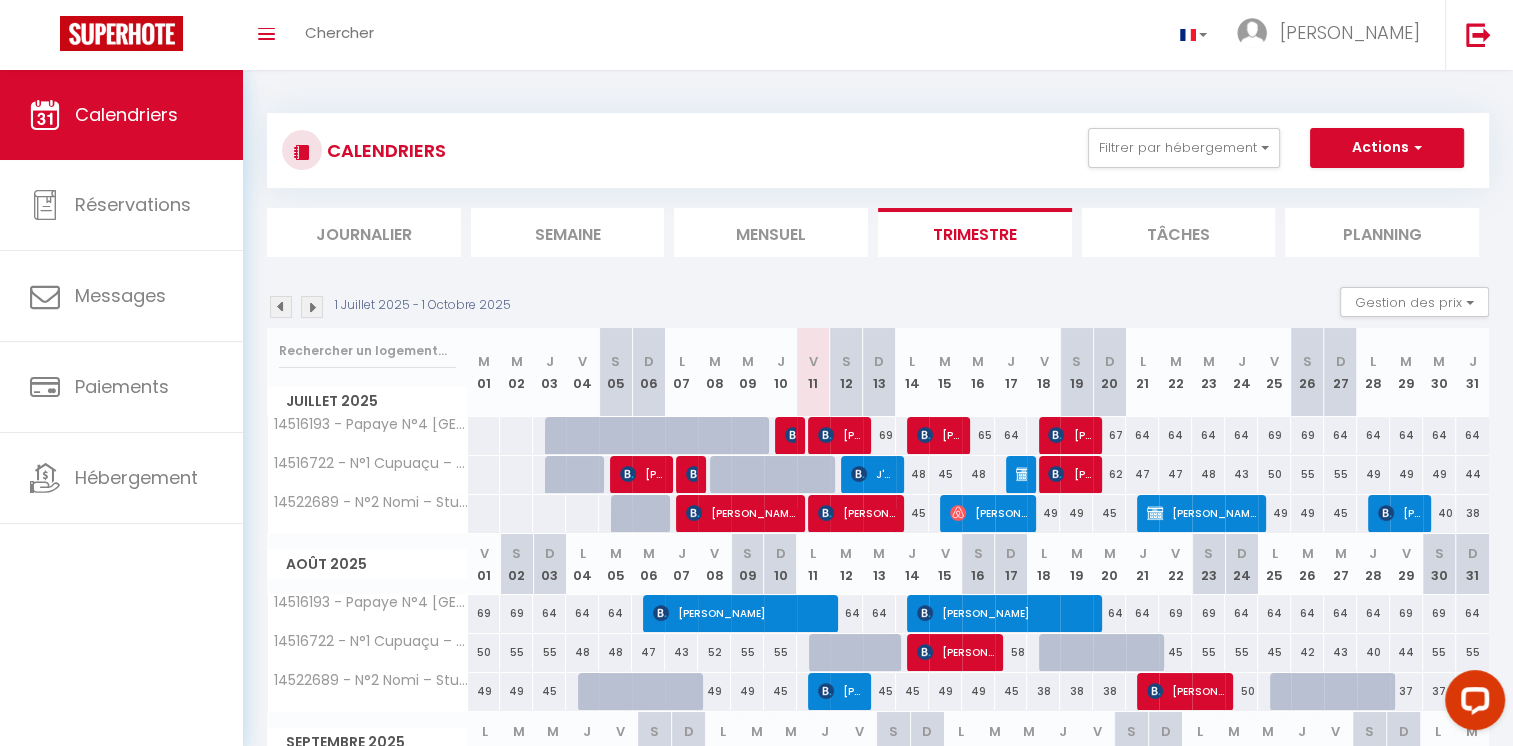click at bounding box center [312, 307] 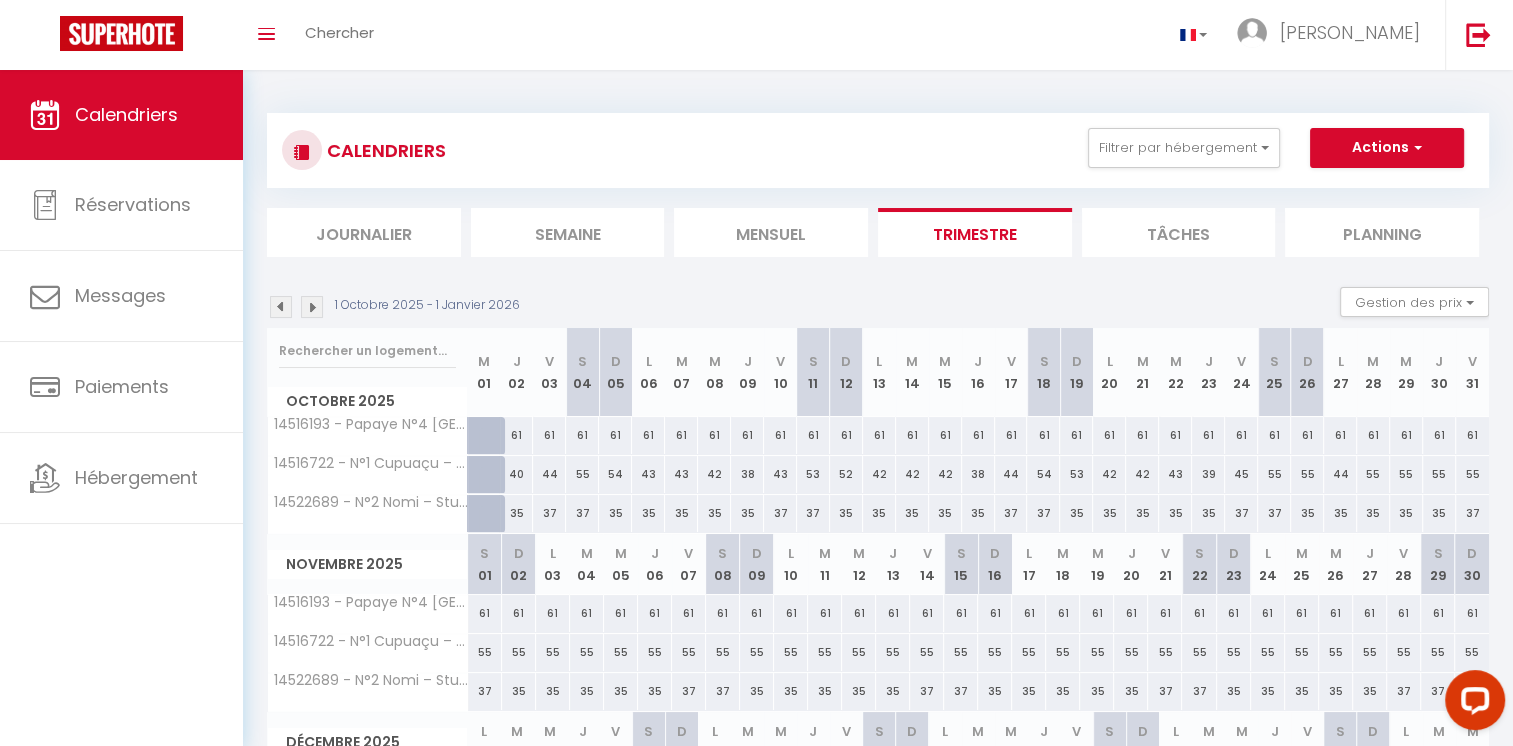 click at bounding box center (281, 307) 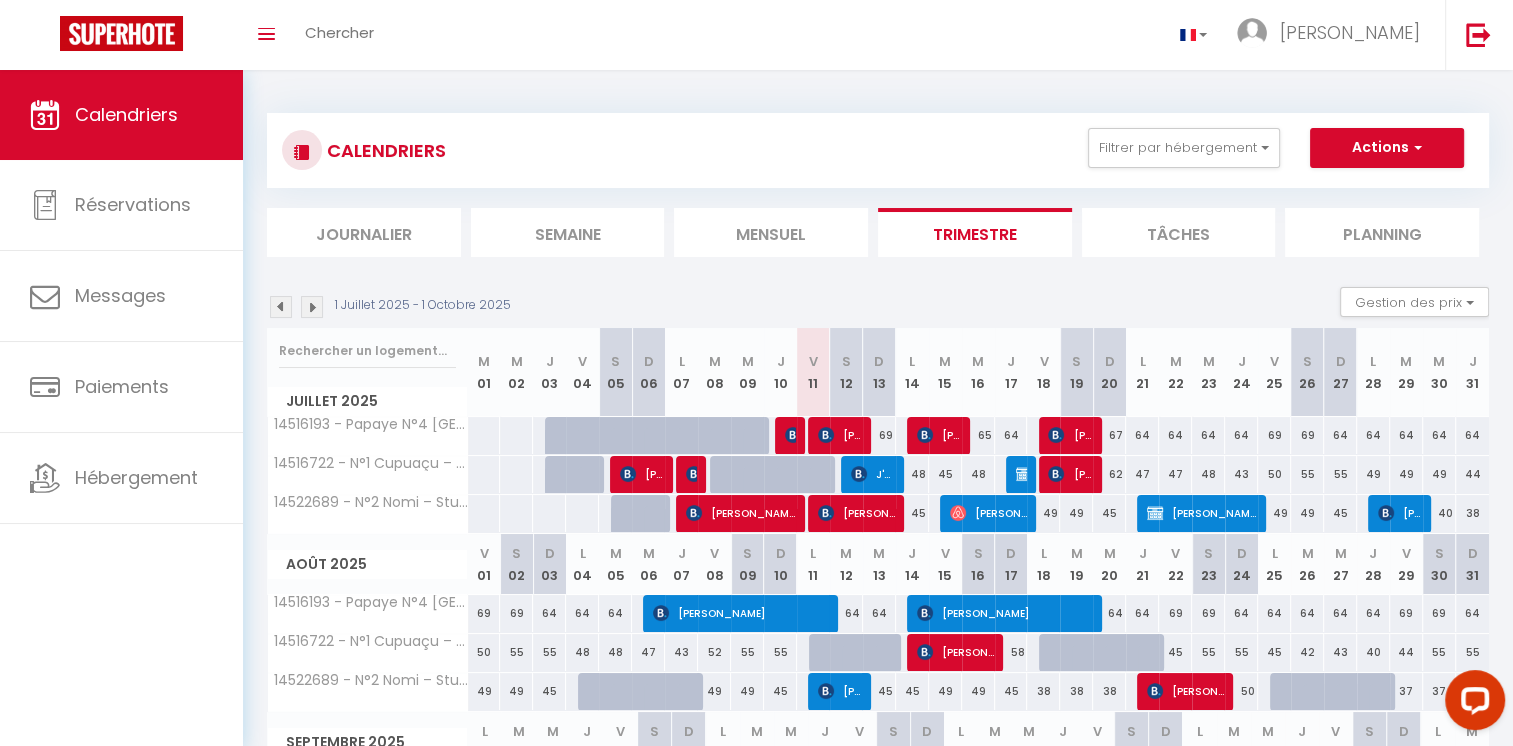 scroll, scrollTop: 224, scrollLeft: 0, axis: vertical 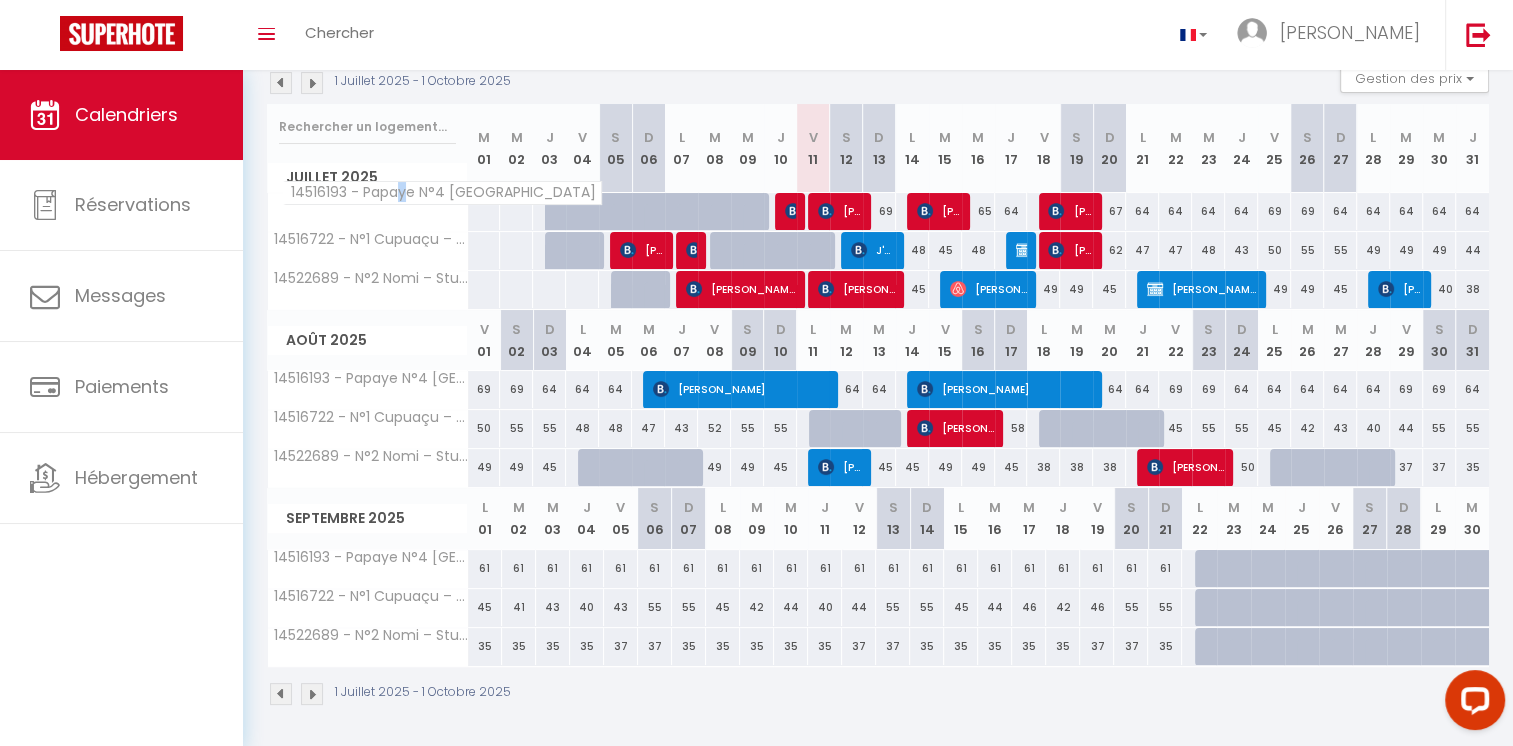 click on "14516193 - Papaye N°4 [GEOGRAPHIC_DATA]" at bounding box center (442, 193) 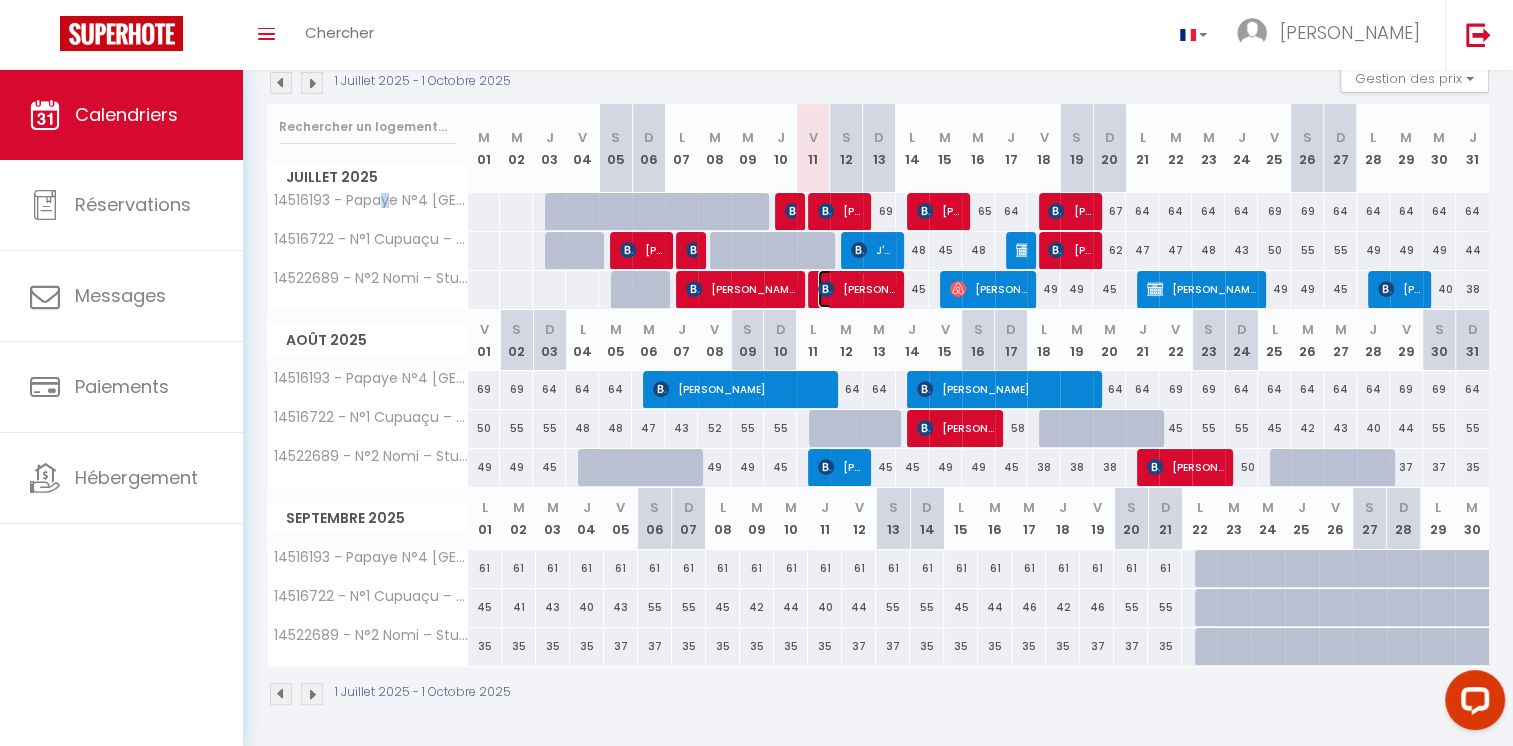 click on "[PERSON_NAME]" at bounding box center [856, 289] 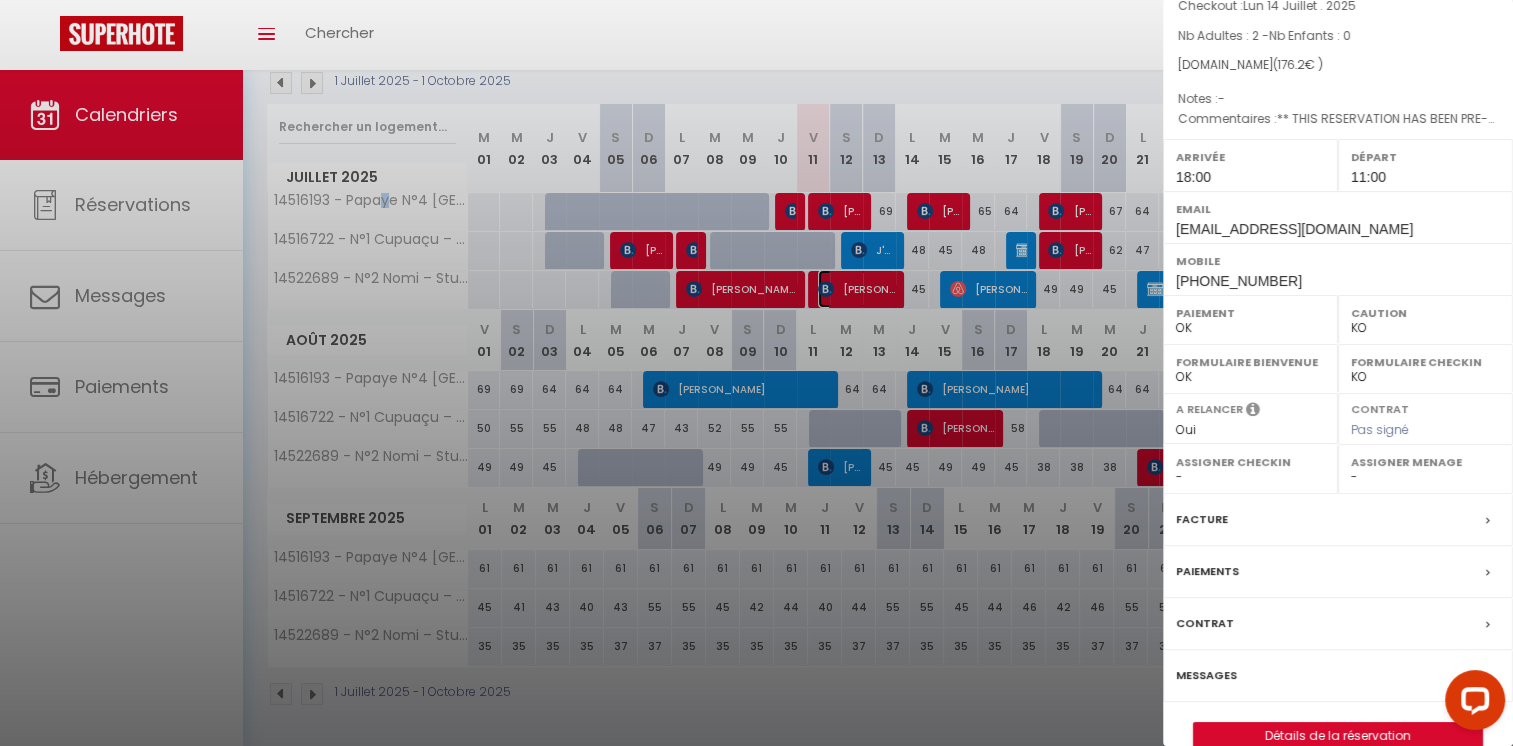 scroll, scrollTop: 182, scrollLeft: 0, axis: vertical 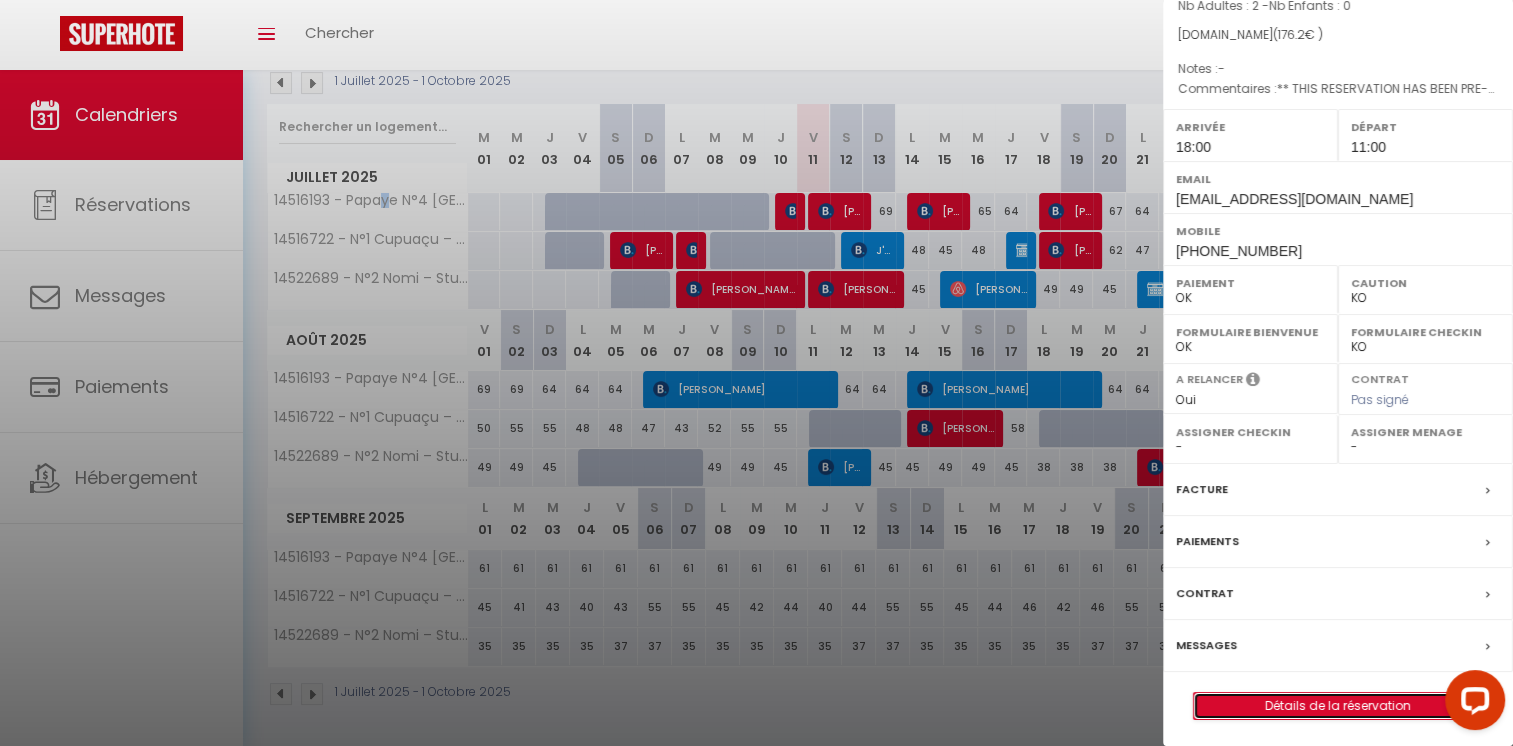 click on "Détails de la réservation" at bounding box center (1338, 706) 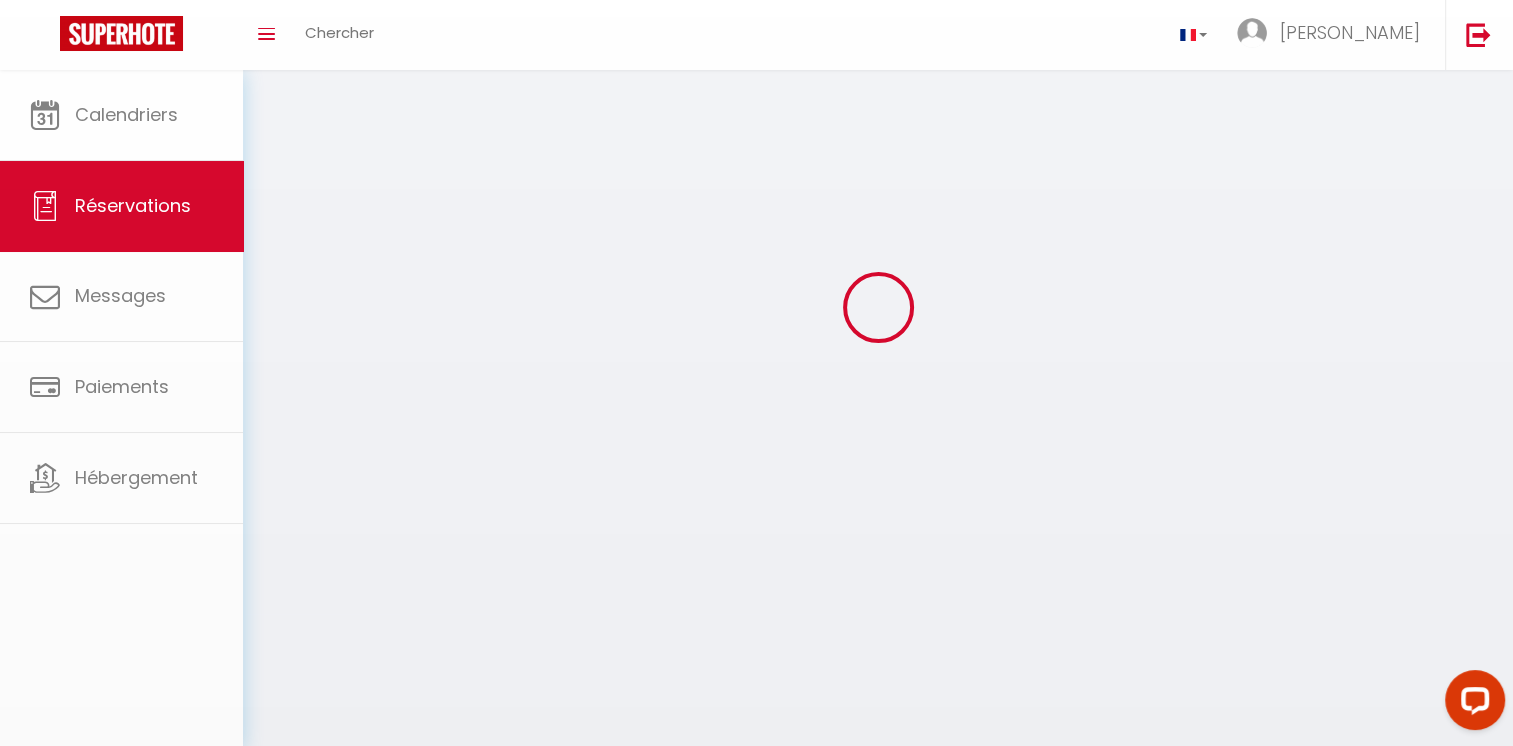scroll, scrollTop: 0, scrollLeft: 0, axis: both 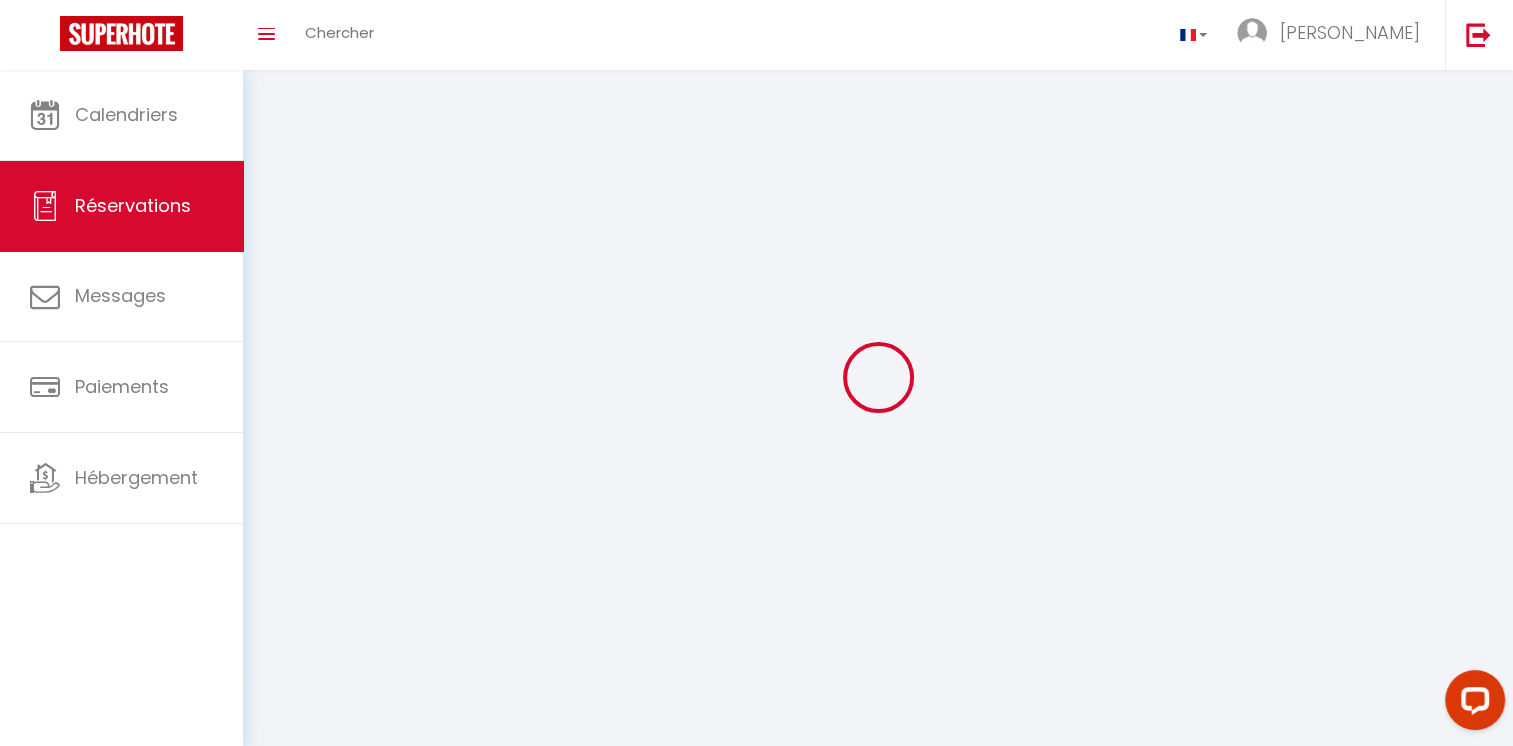 select 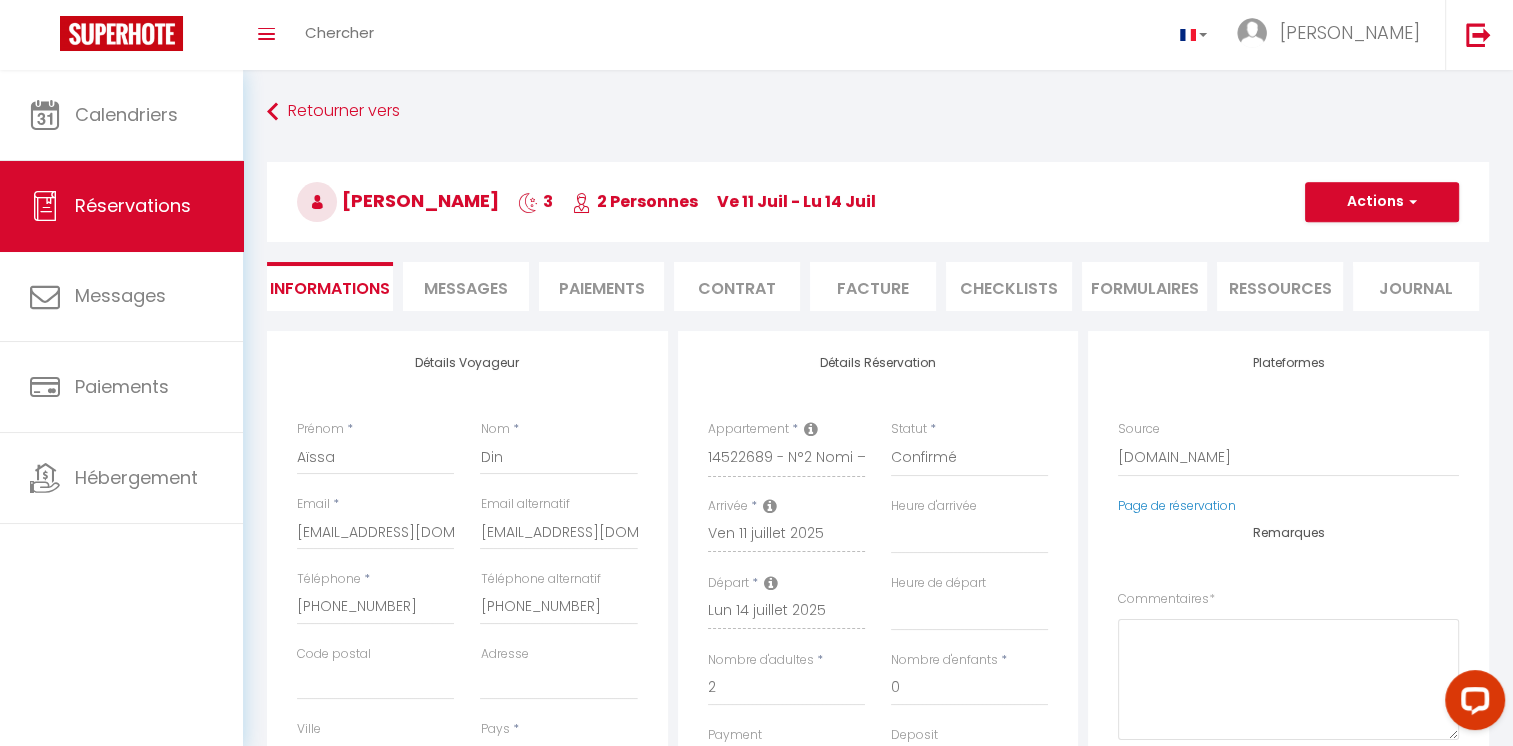 select 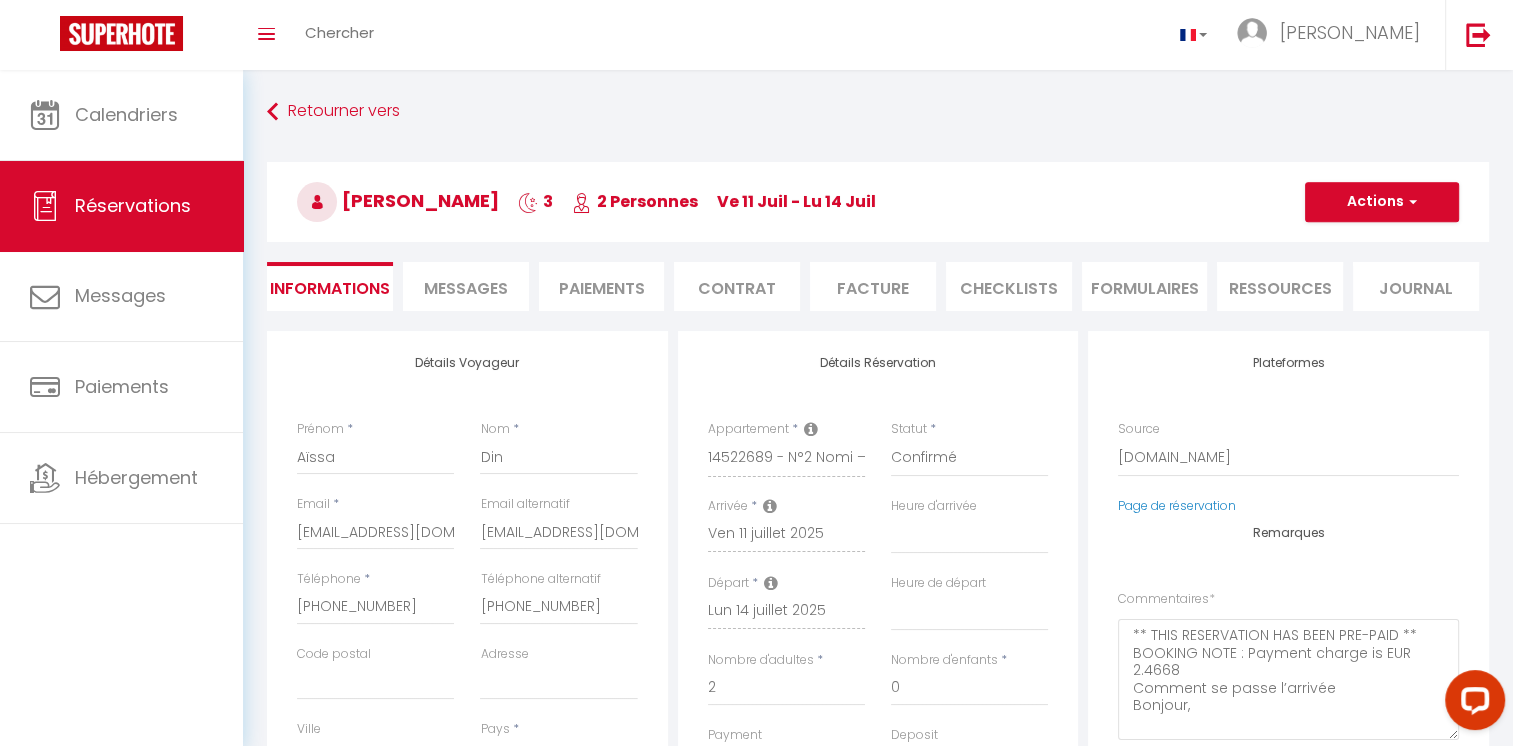 type on "7.2" 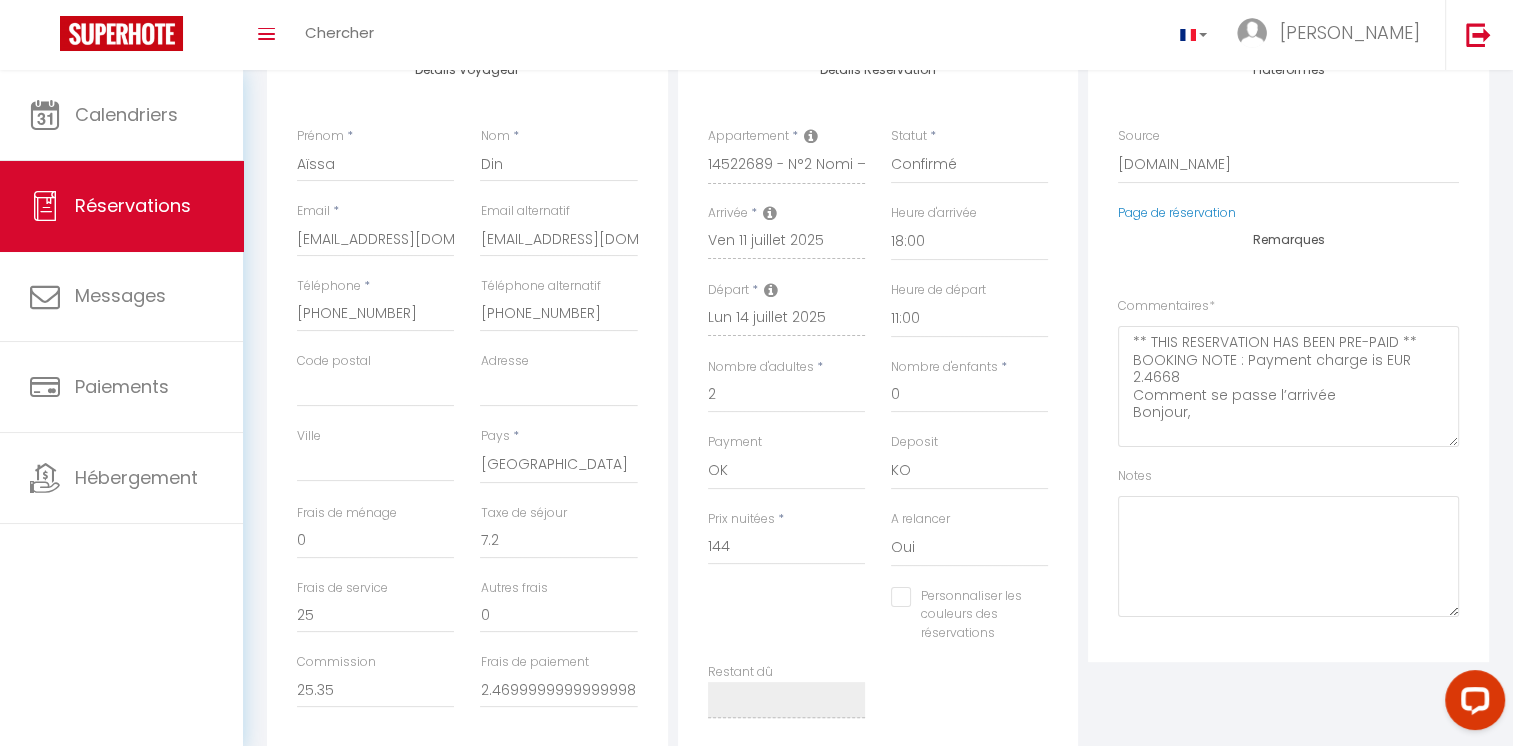 scroll, scrollTop: 440, scrollLeft: 0, axis: vertical 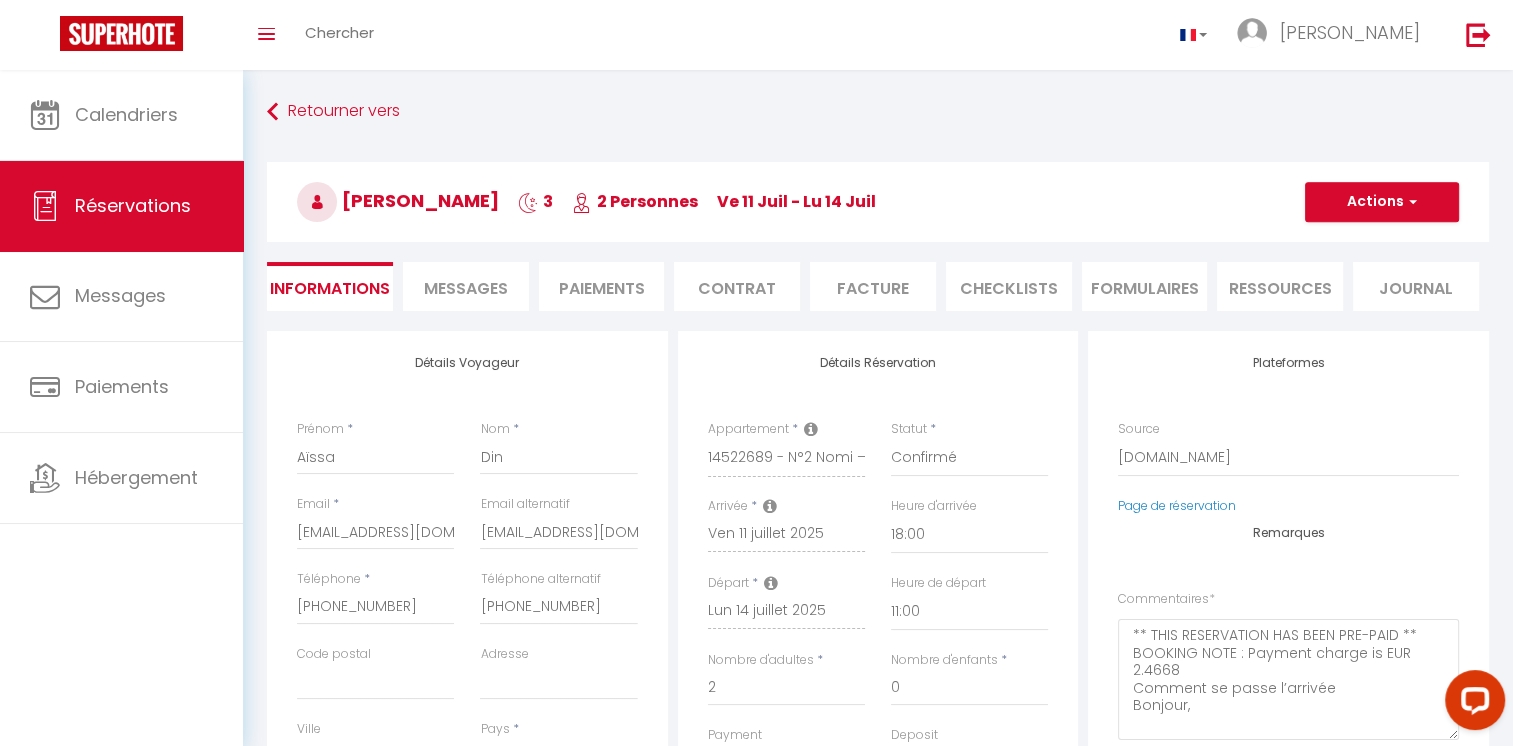 click on "Facture" at bounding box center (873, 286) 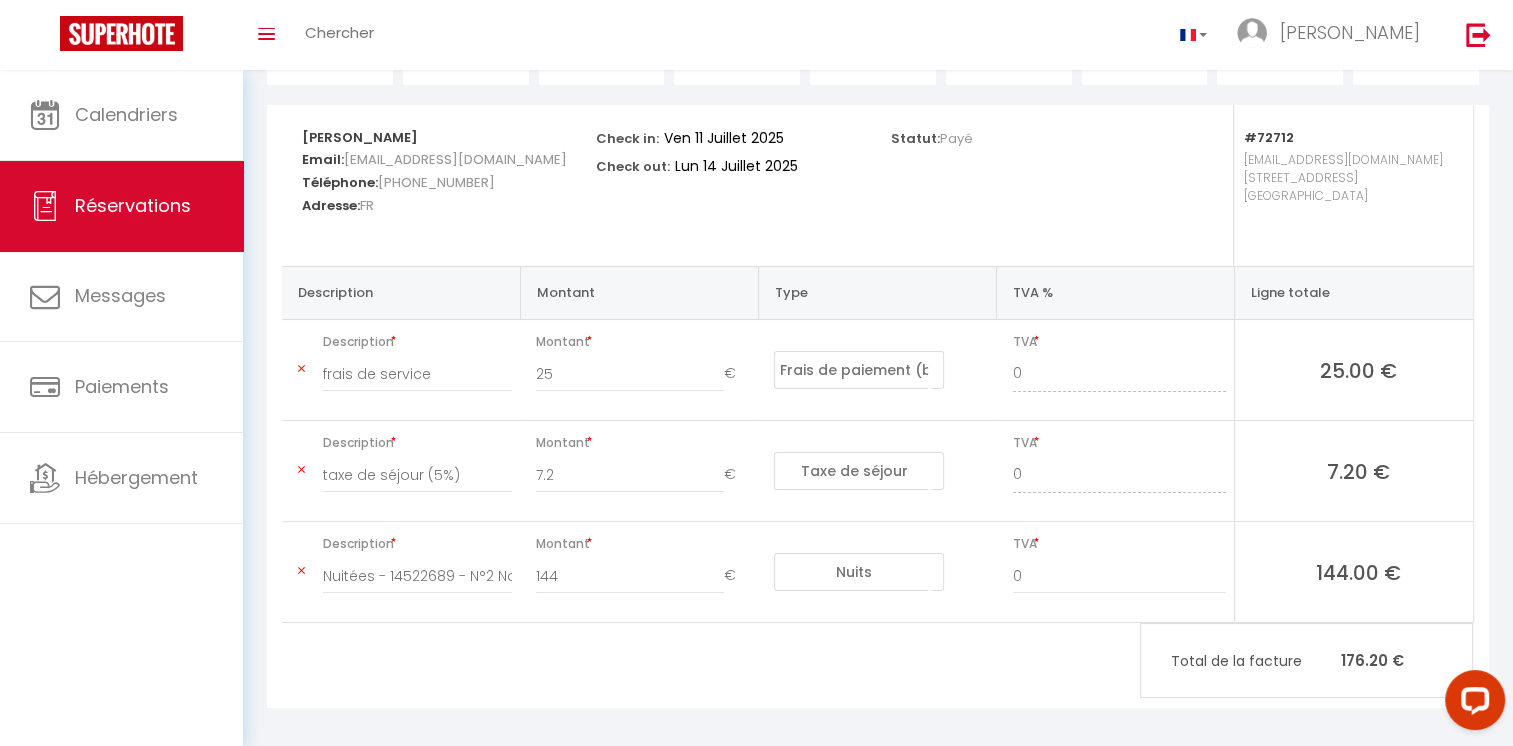 scroll, scrollTop: 236, scrollLeft: 0, axis: vertical 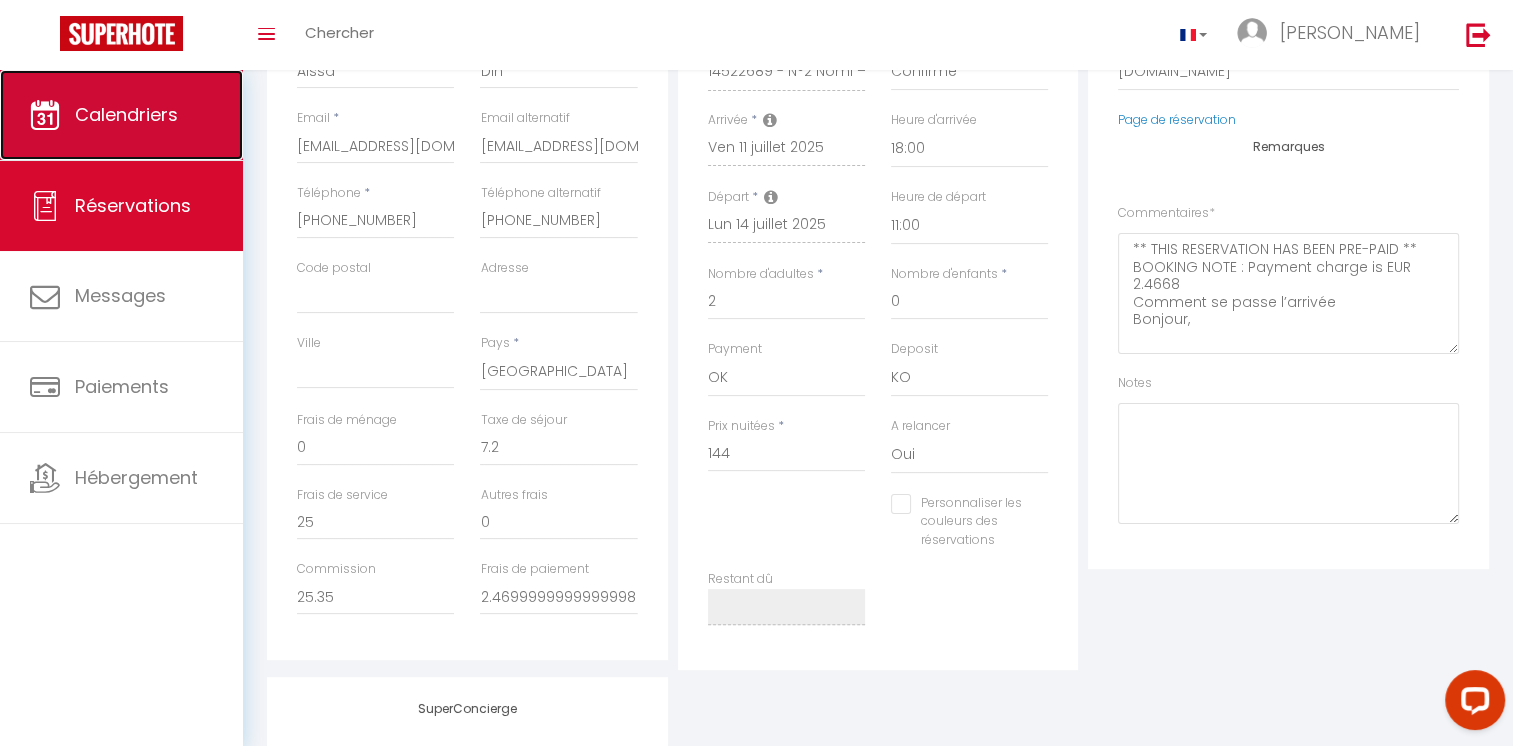click on "Calendriers" at bounding box center (126, 114) 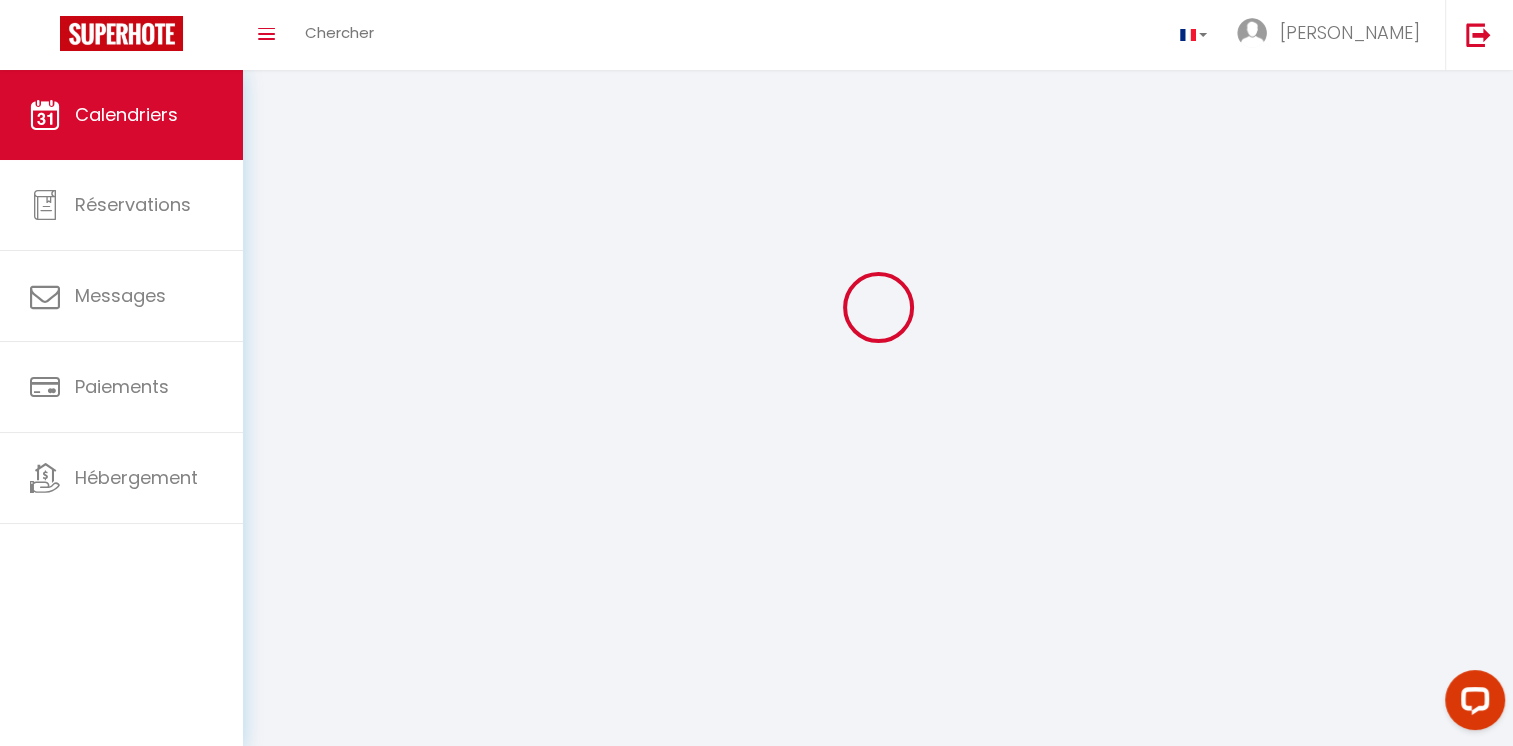 scroll, scrollTop: 0, scrollLeft: 0, axis: both 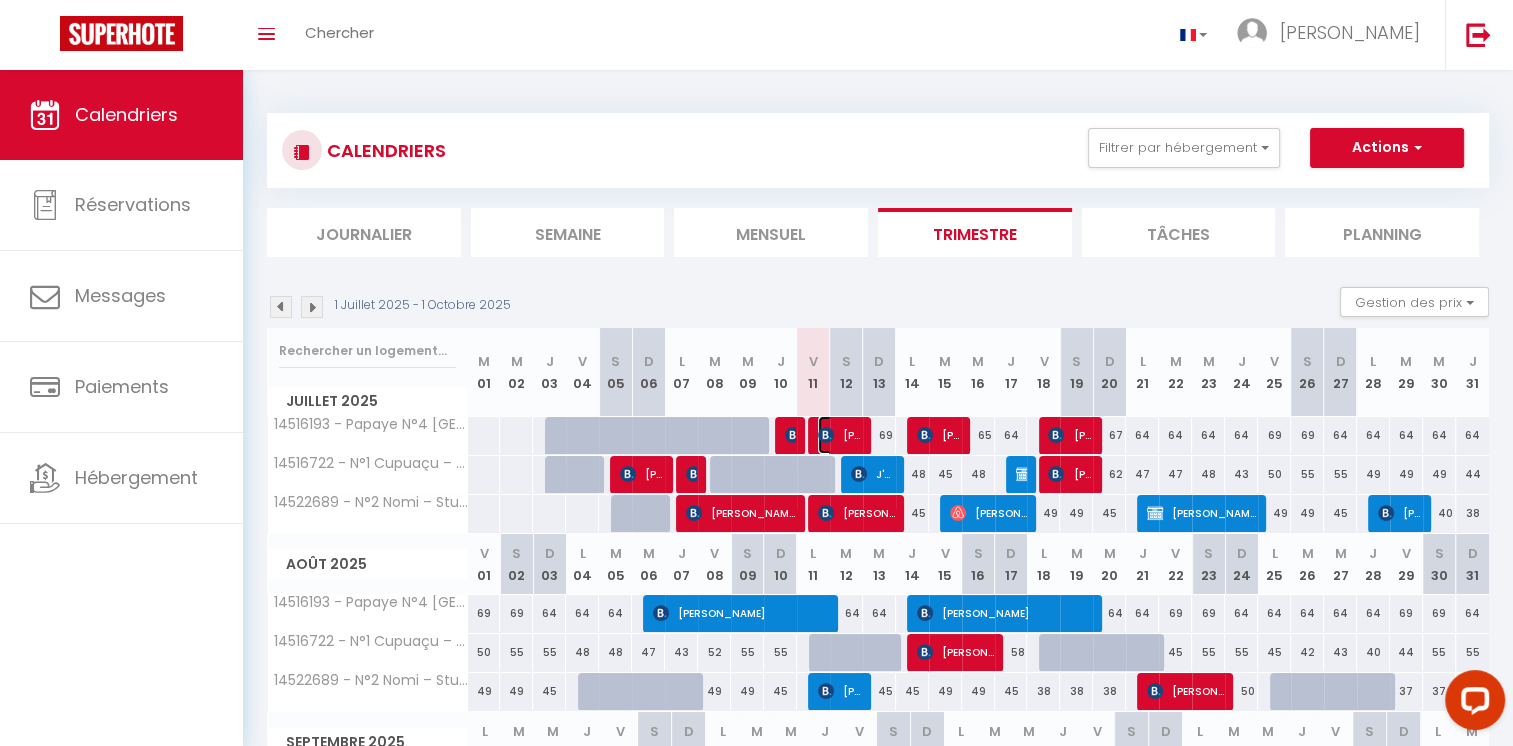 click on "[PERSON_NAME]" at bounding box center [840, 435] 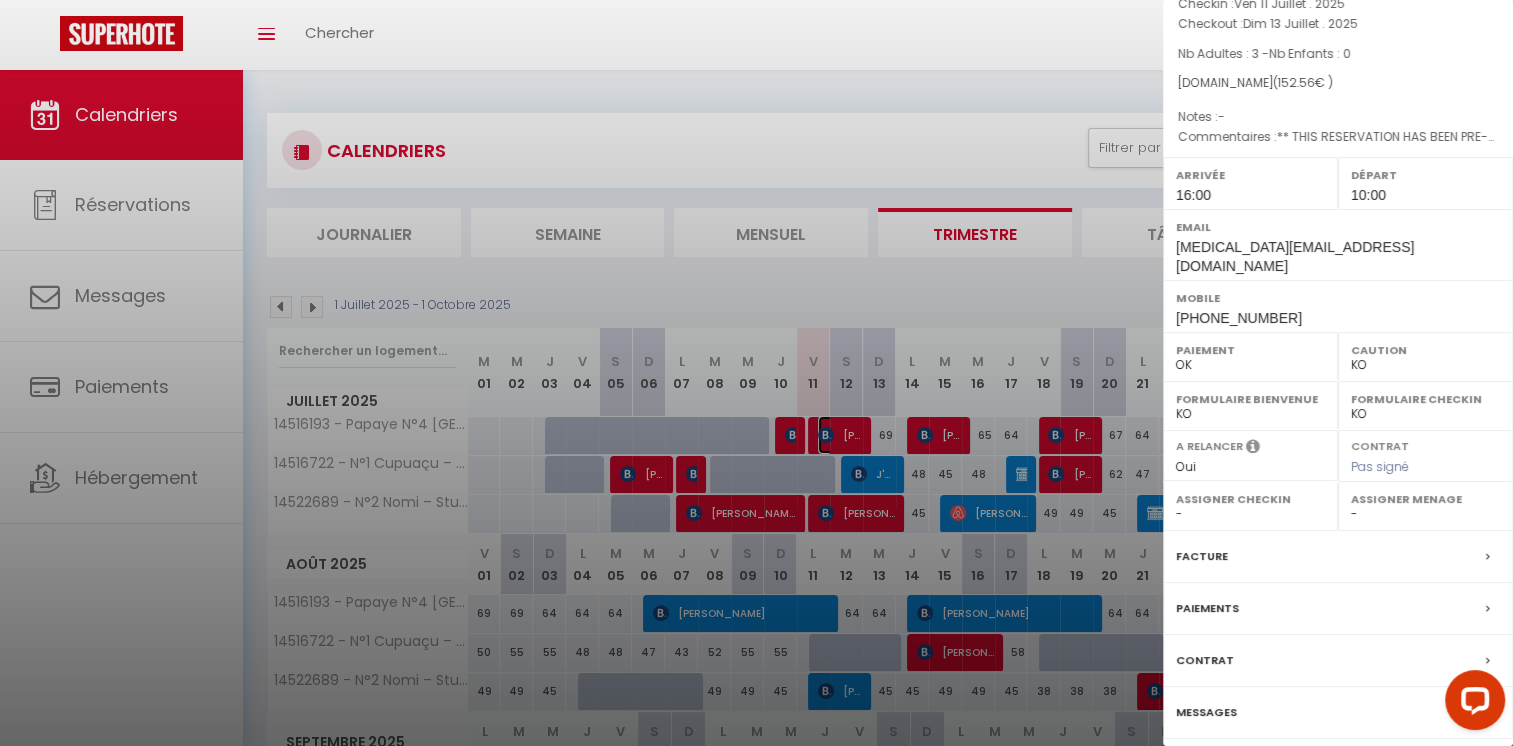 scroll, scrollTop: 182, scrollLeft: 0, axis: vertical 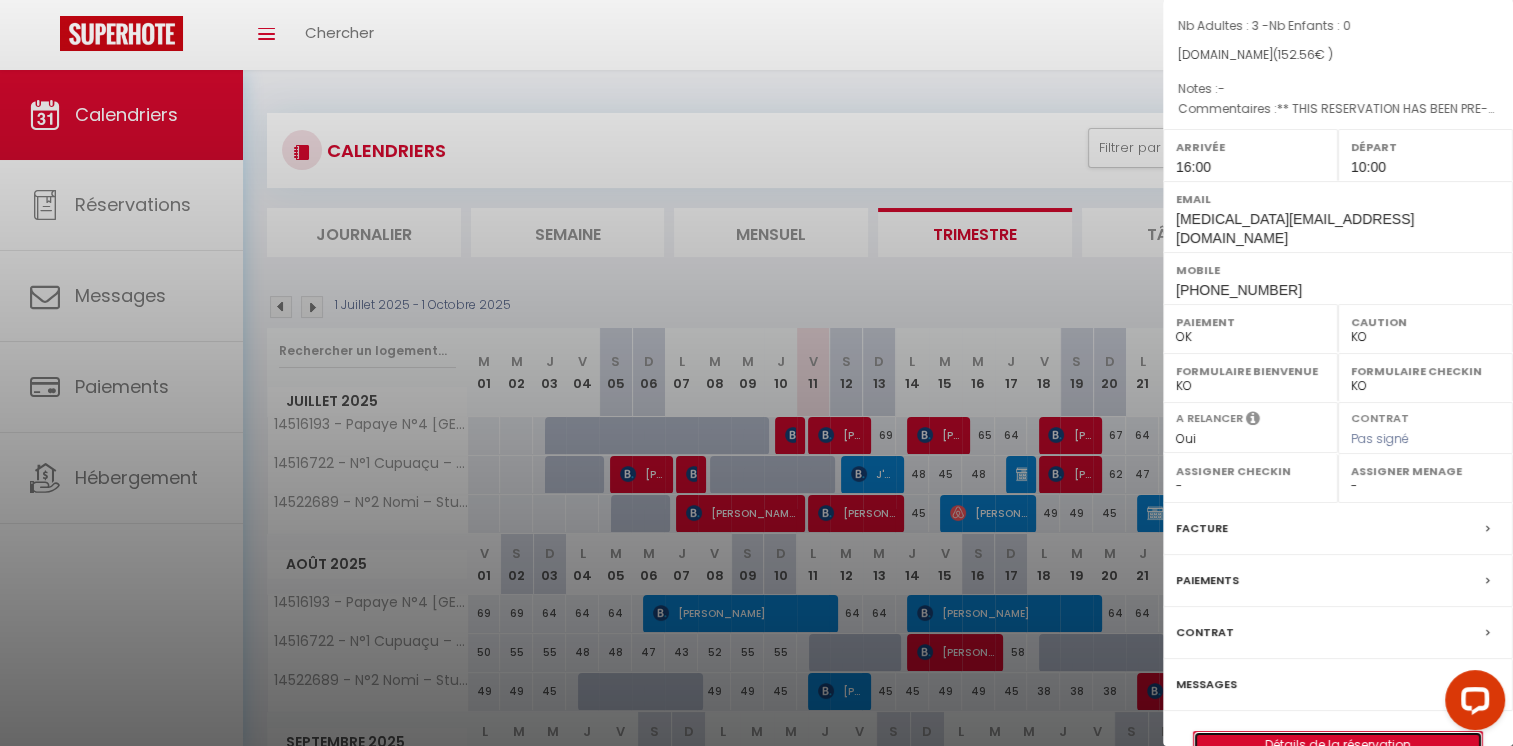 click on "Détails de la réservation" at bounding box center [1338, 745] 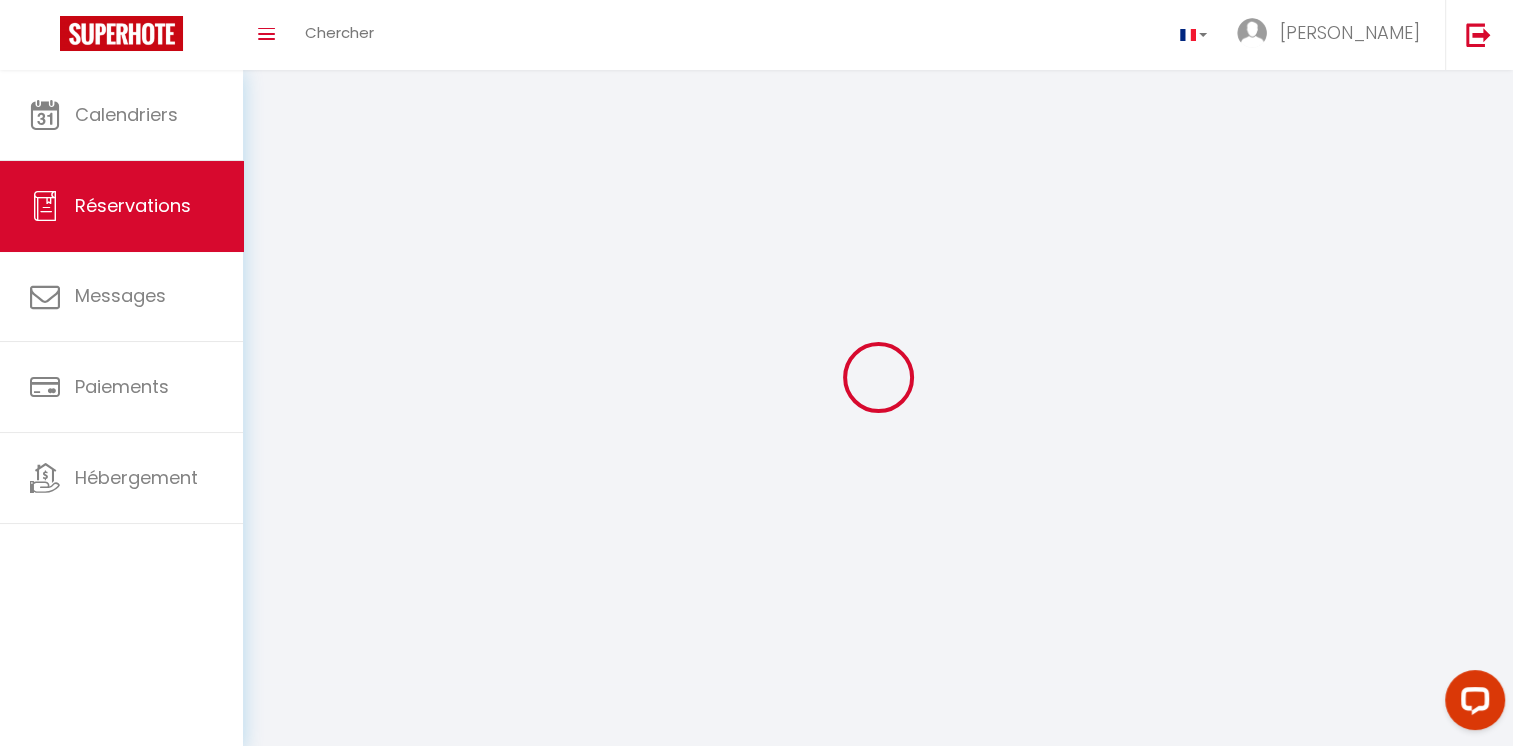 type on "Aurelie" 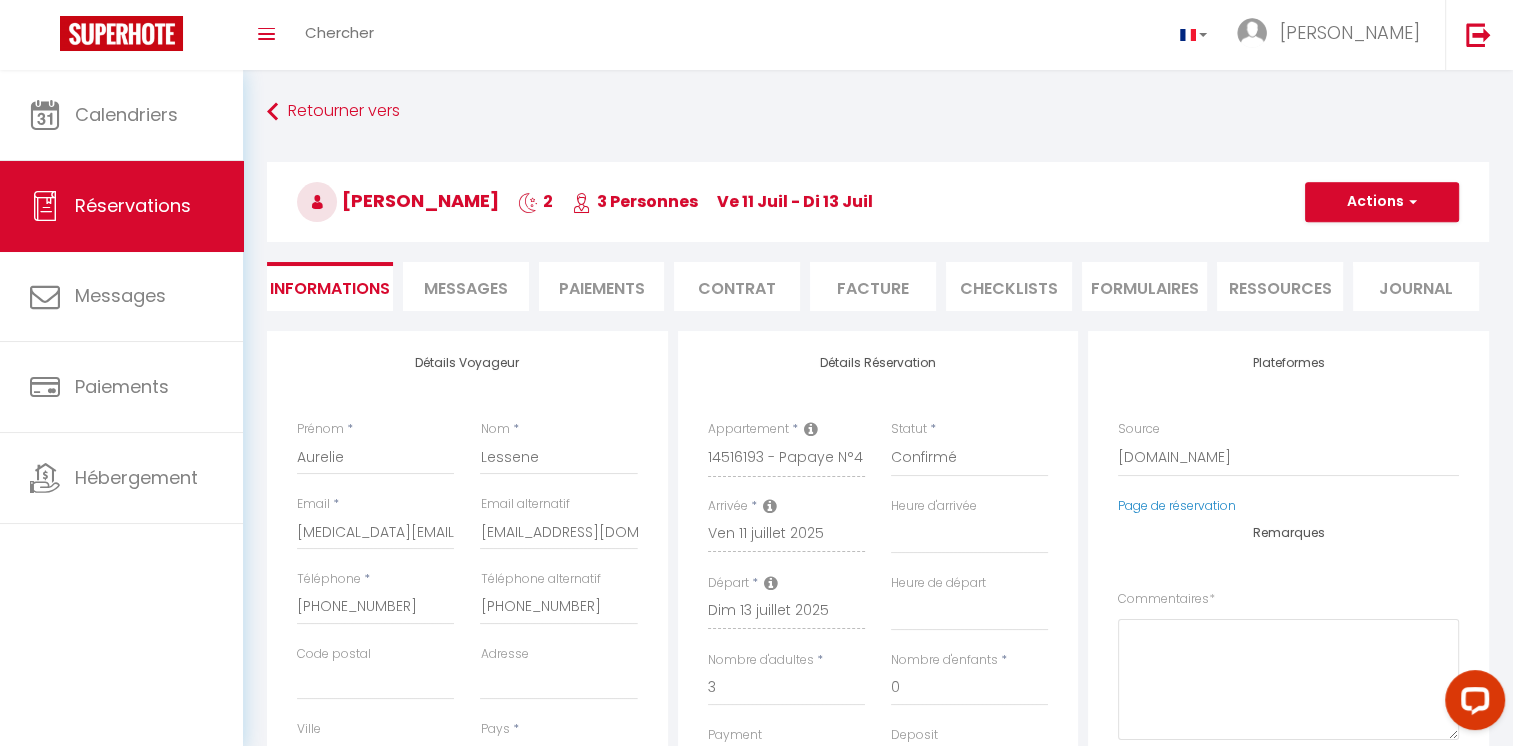 select 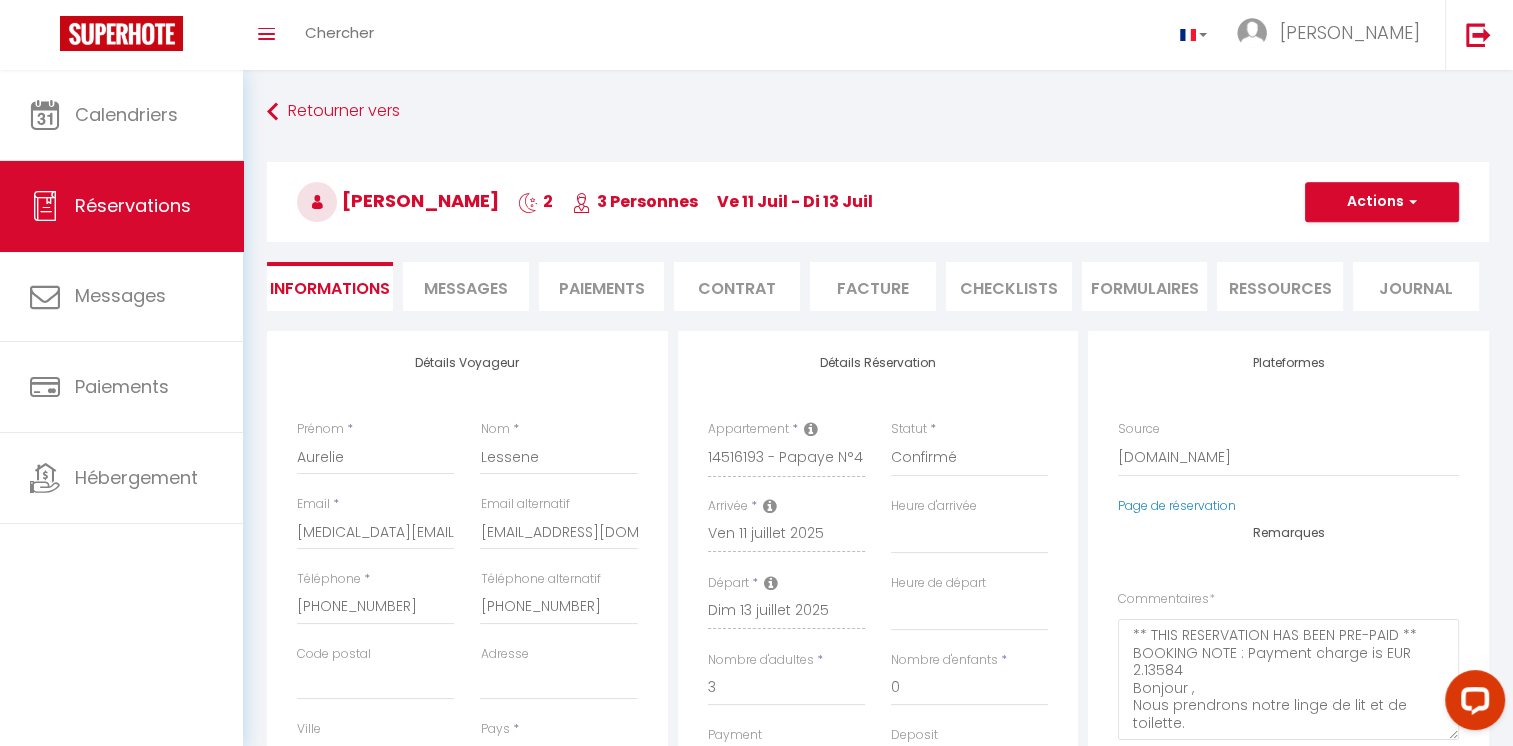 type on "5.36" 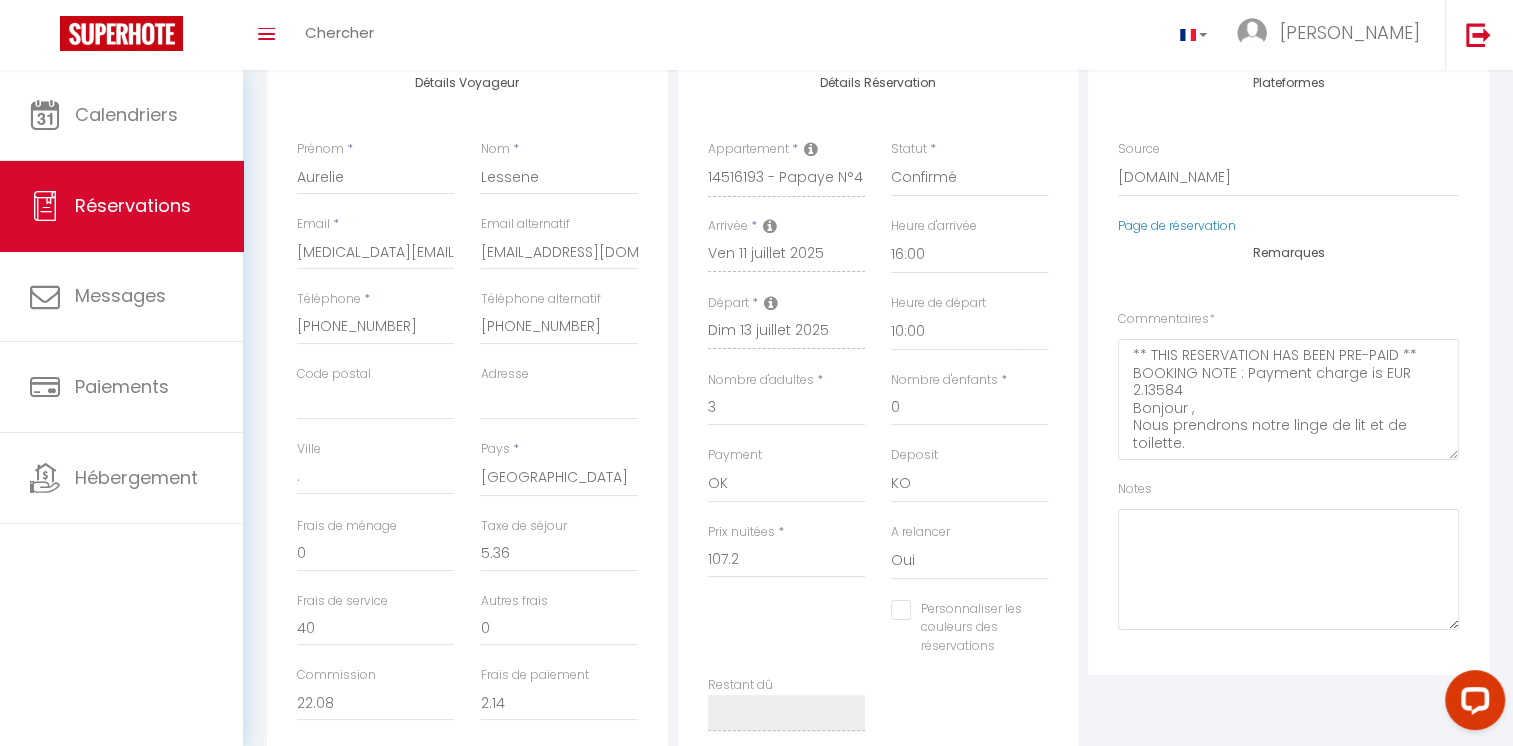 scroll, scrollTop: 293, scrollLeft: 0, axis: vertical 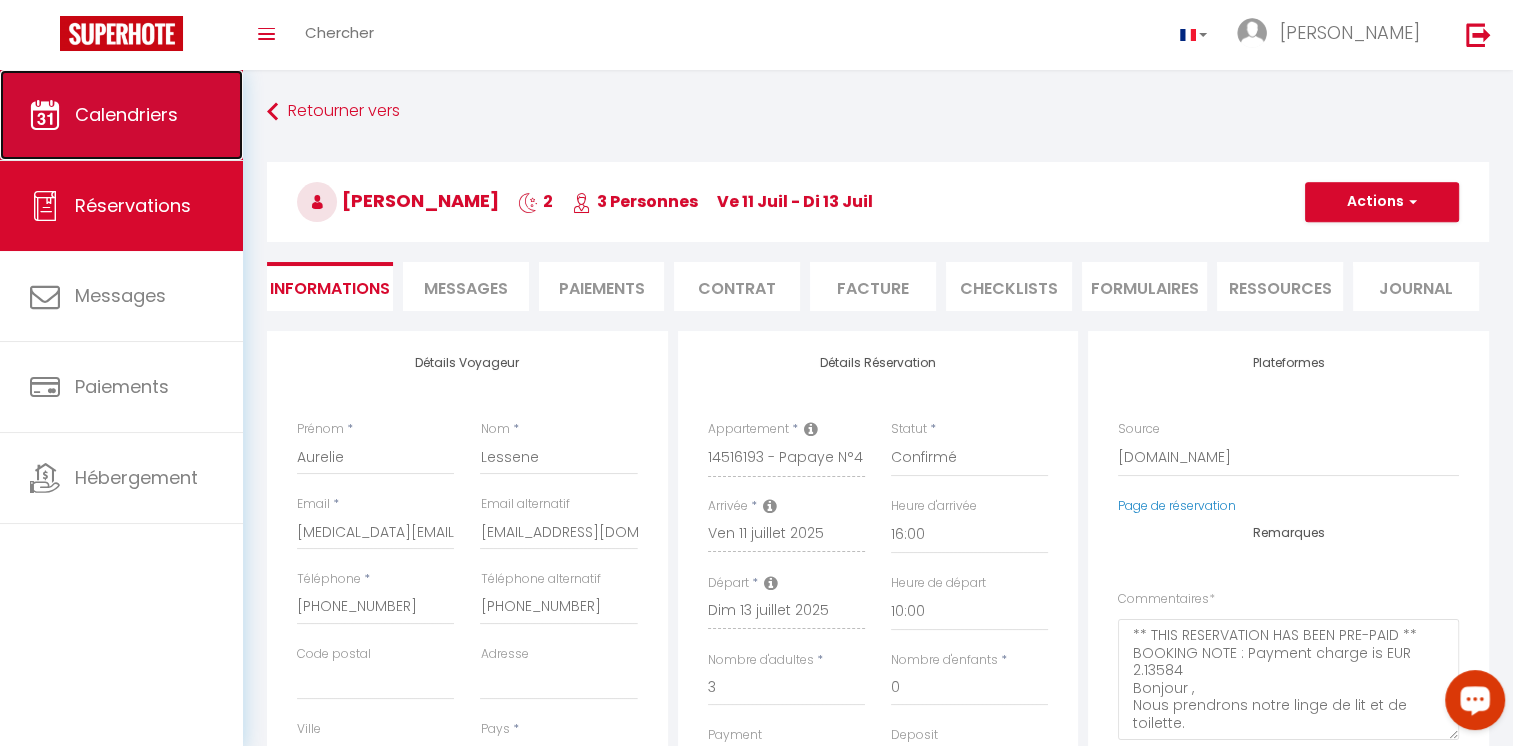 click on "Calendriers" at bounding box center [126, 114] 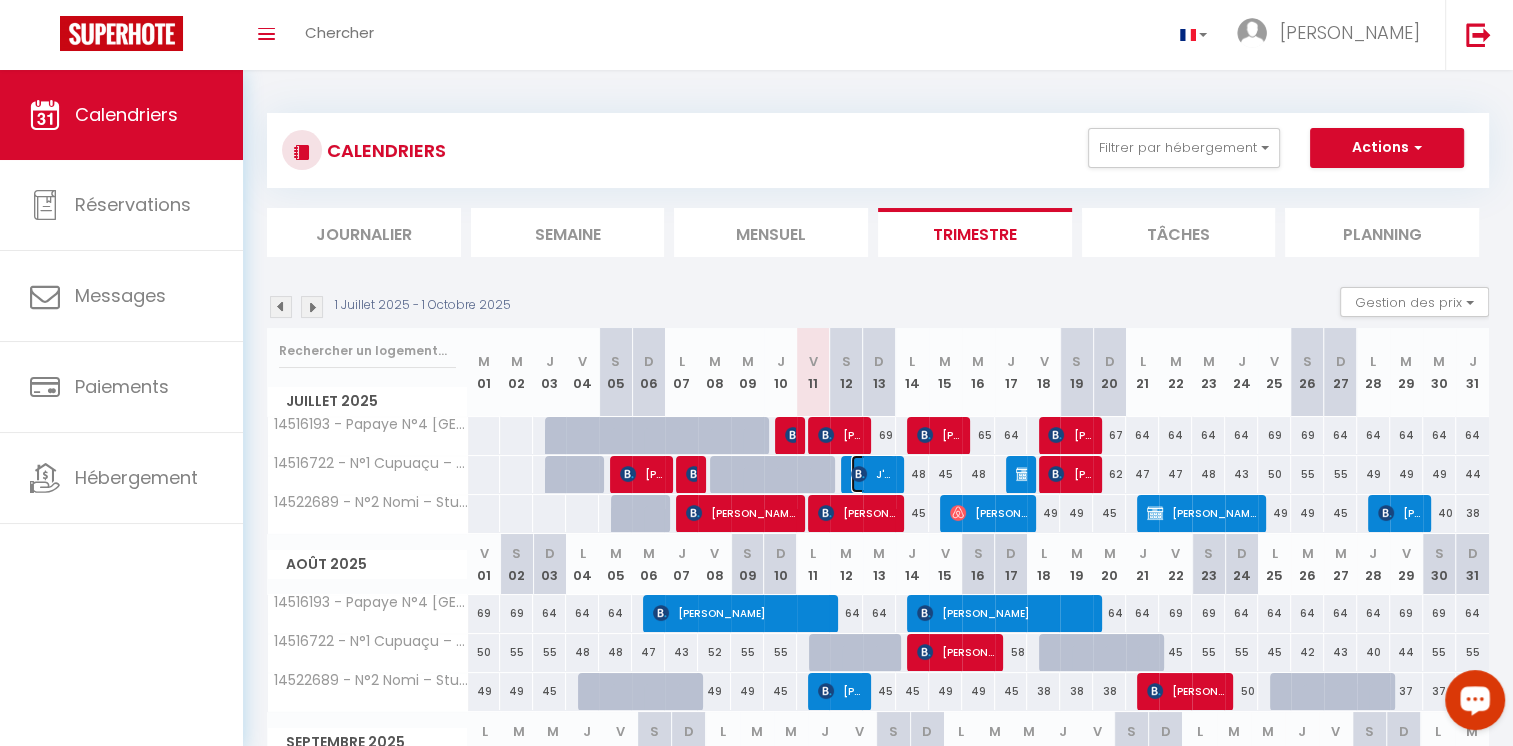 click on "J'aime morgado [PERSON_NAME]" at bounding box center (873, 474) 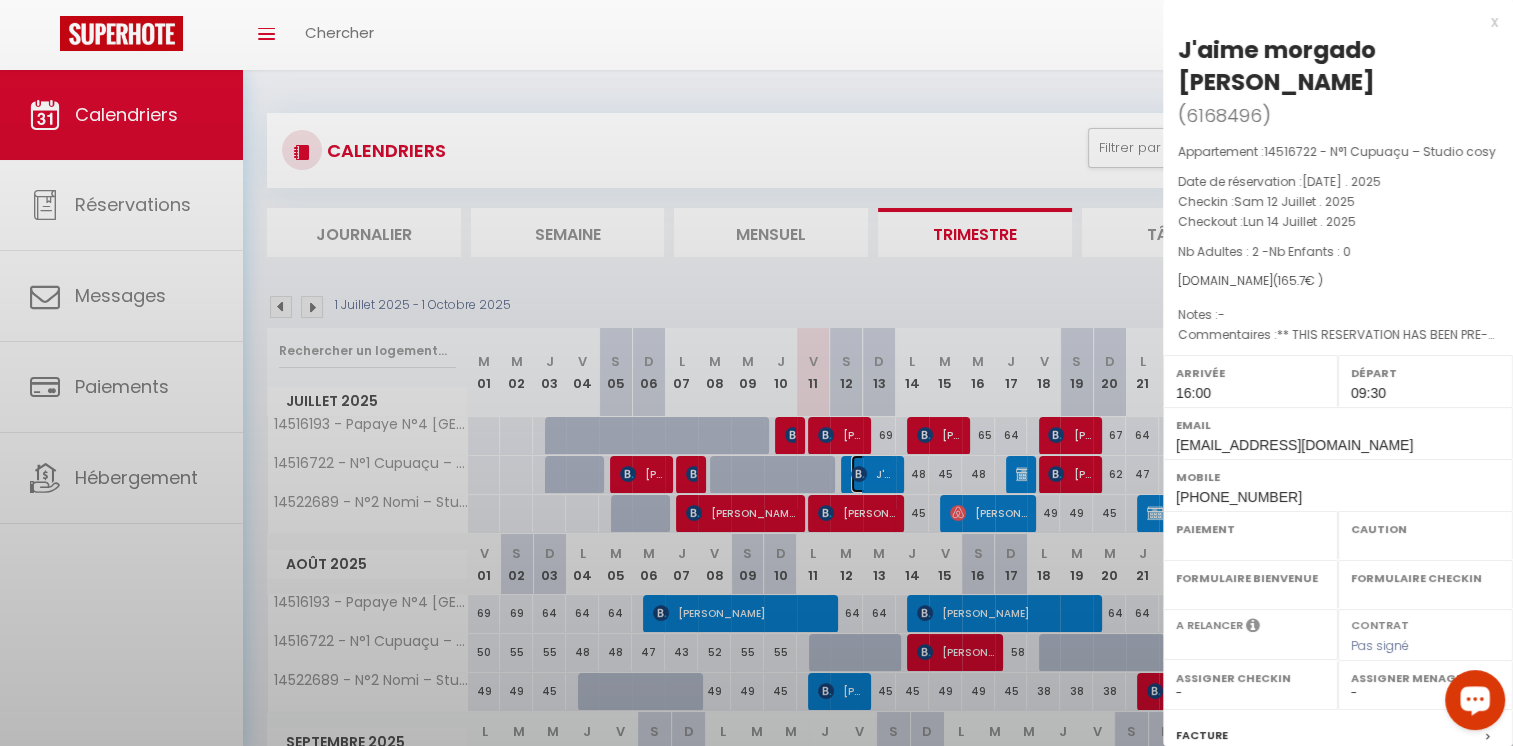 select on "OK" 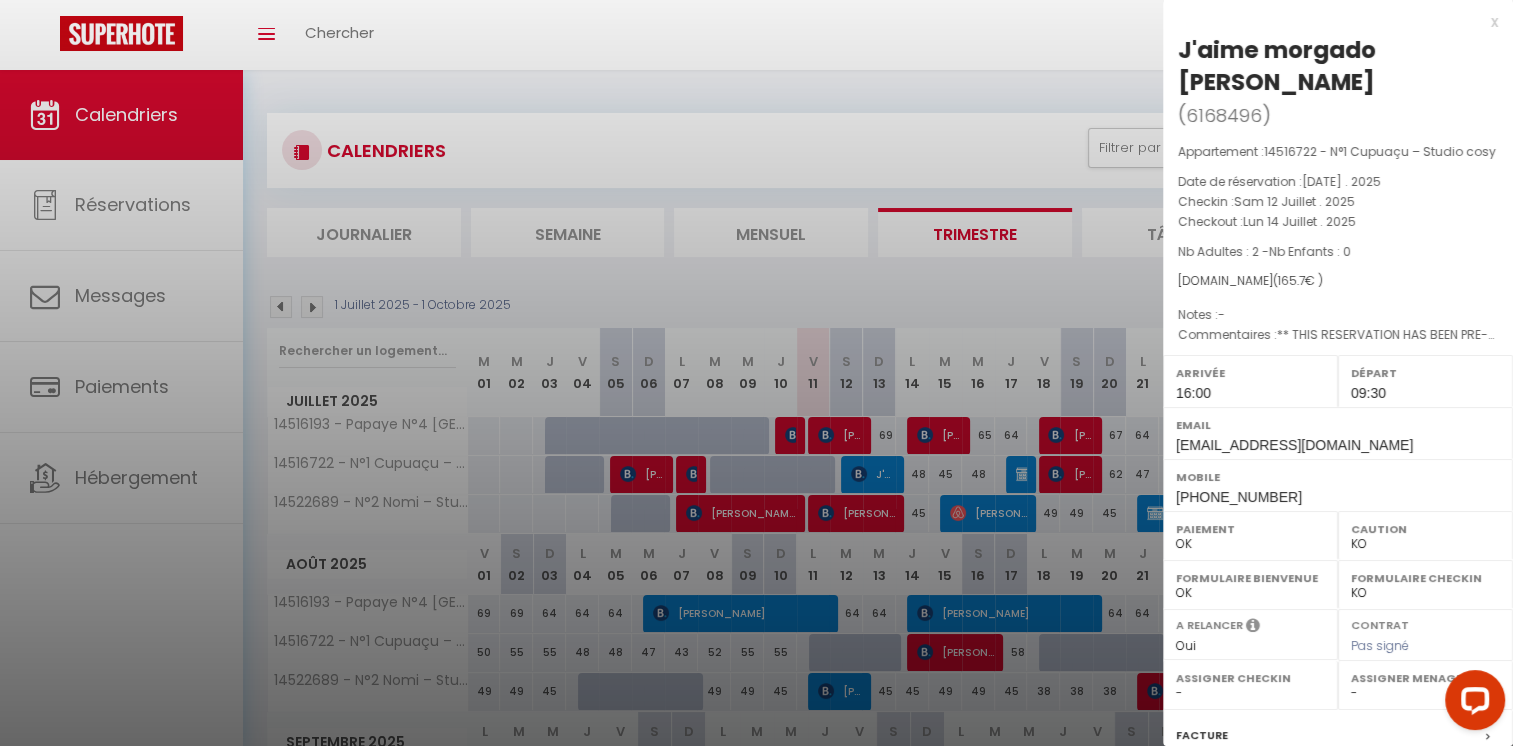 click on "Assigner Menage   -
[PERSON_NAME]
Amar Messadene
[PERSON_NAME]
[PERSON_NAME]. [GEOGRAPHIC_DATA][PERSON_NAME]
[PERSON_NAME]
[PERSON_NAME]
[PERSON_NAME]
[PERSON_NAME]
[PERSON_NAME]
Canvas [PERSON_NAME]" at bounding box center (1425, 685) 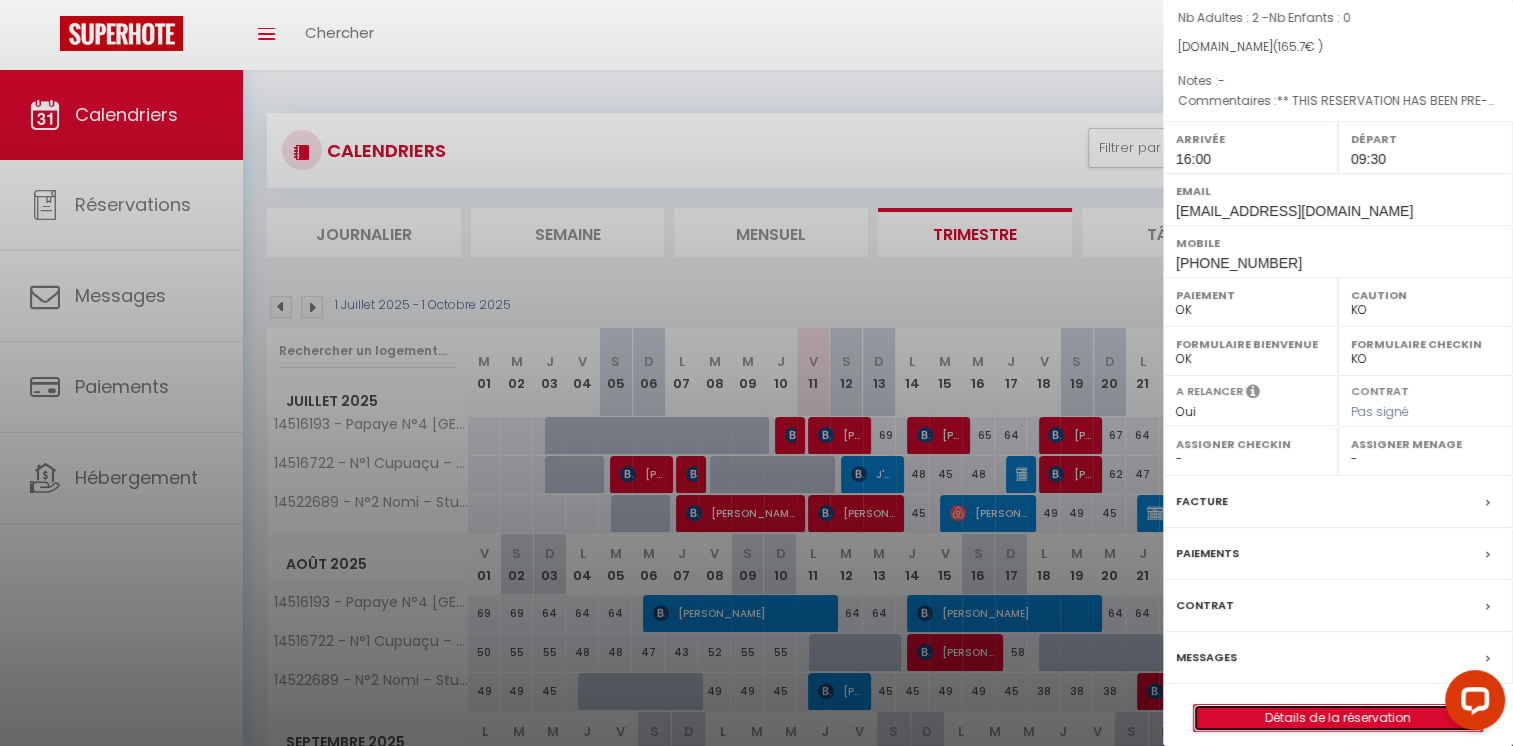 click on "Détails de la réservation" at bounding box center (1338, 718) 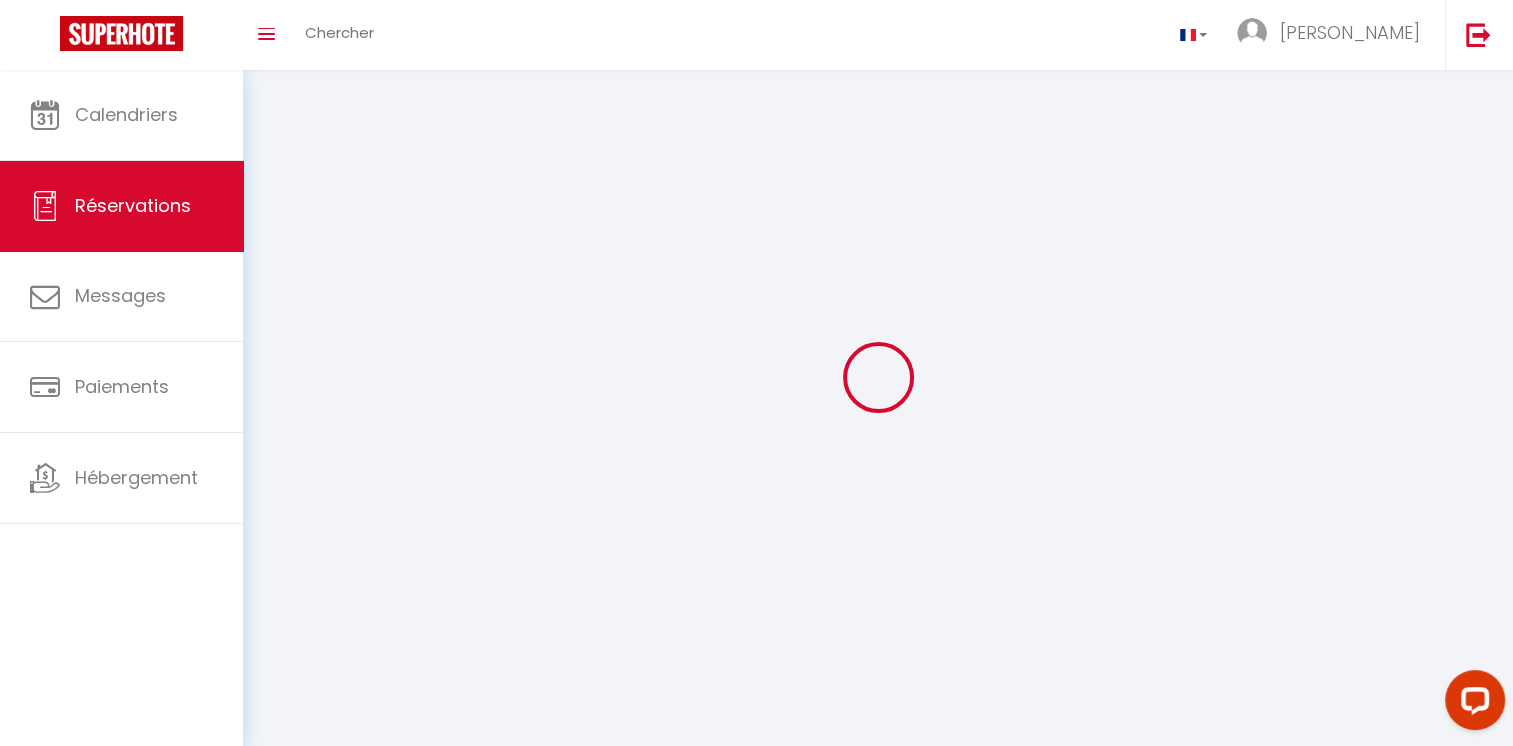 type on "J'aime morgado" 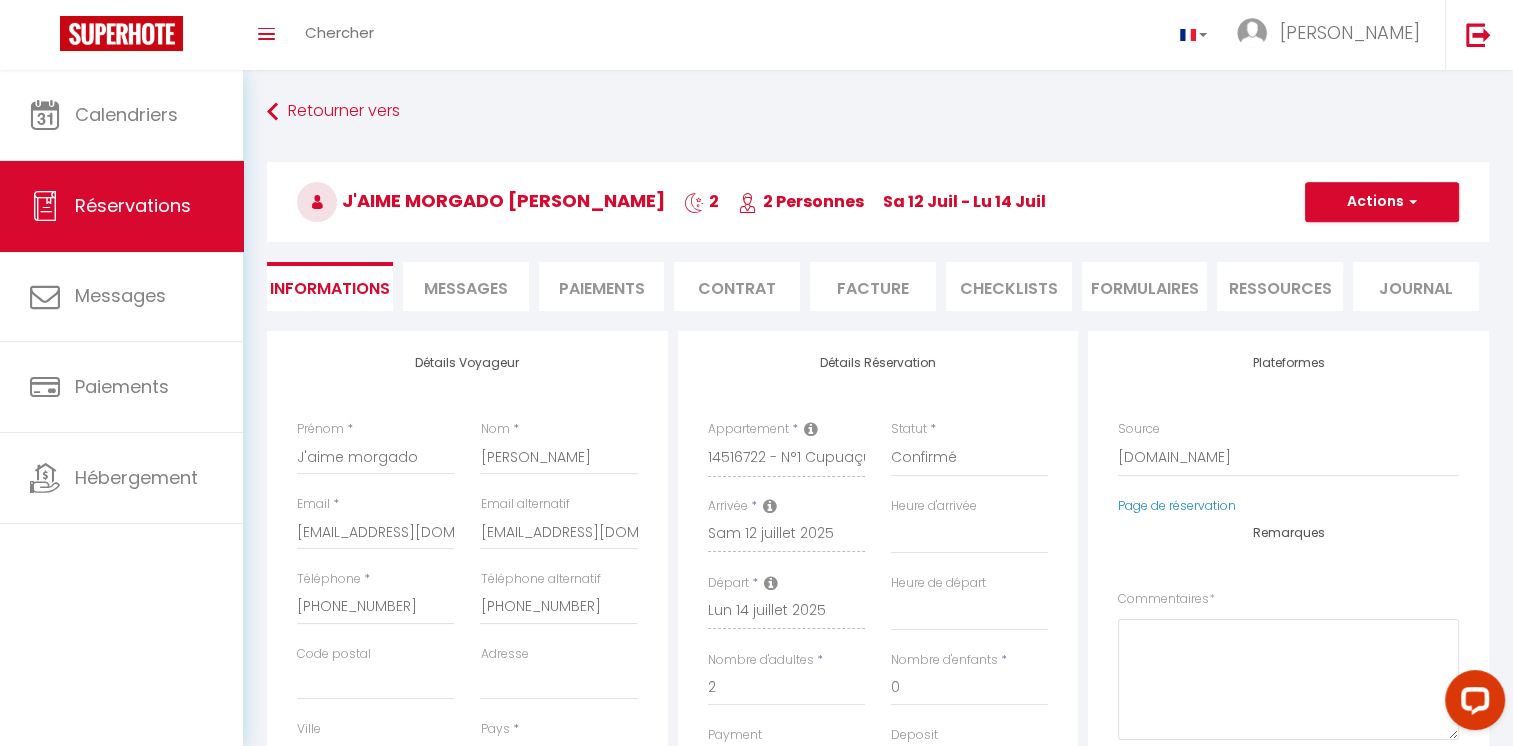 select 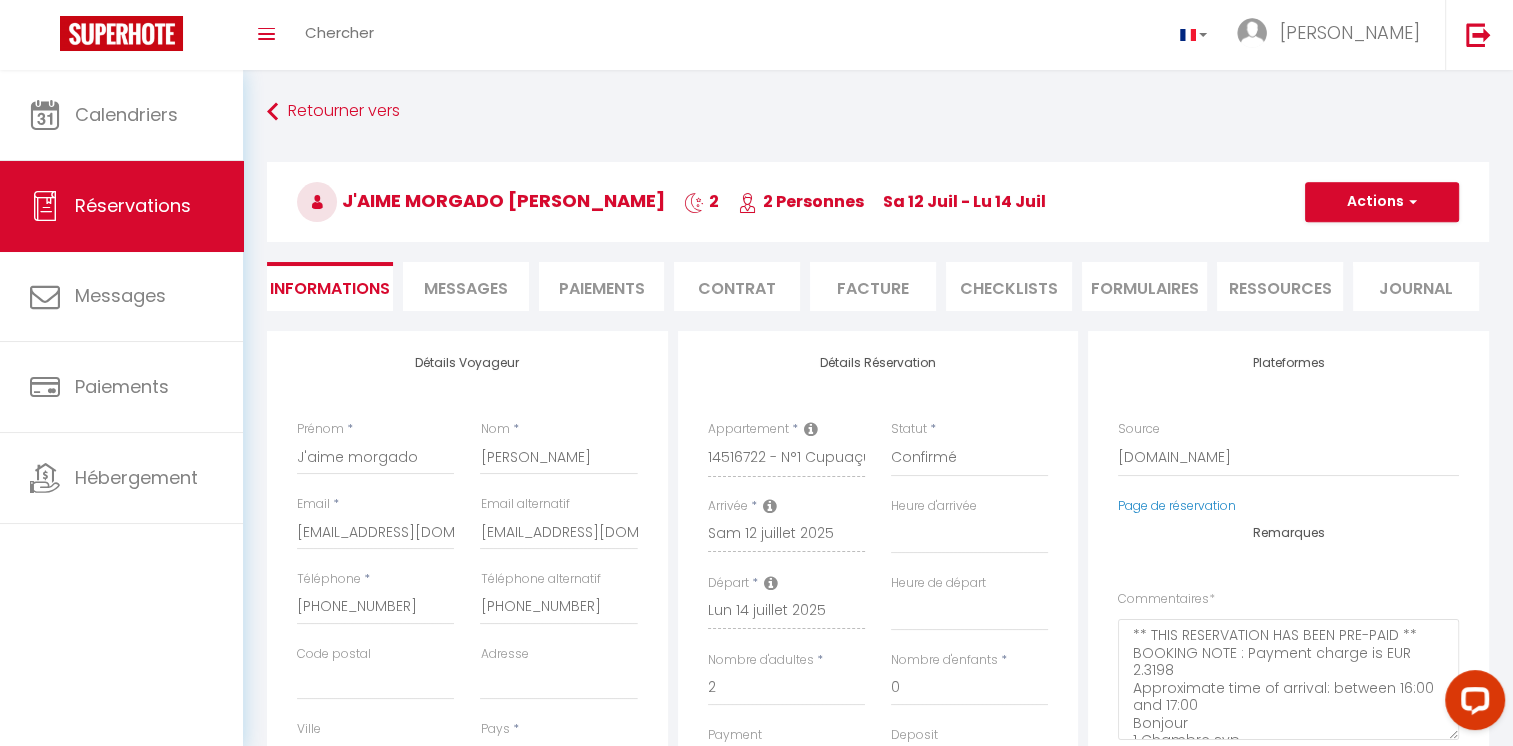 type on "6.7" 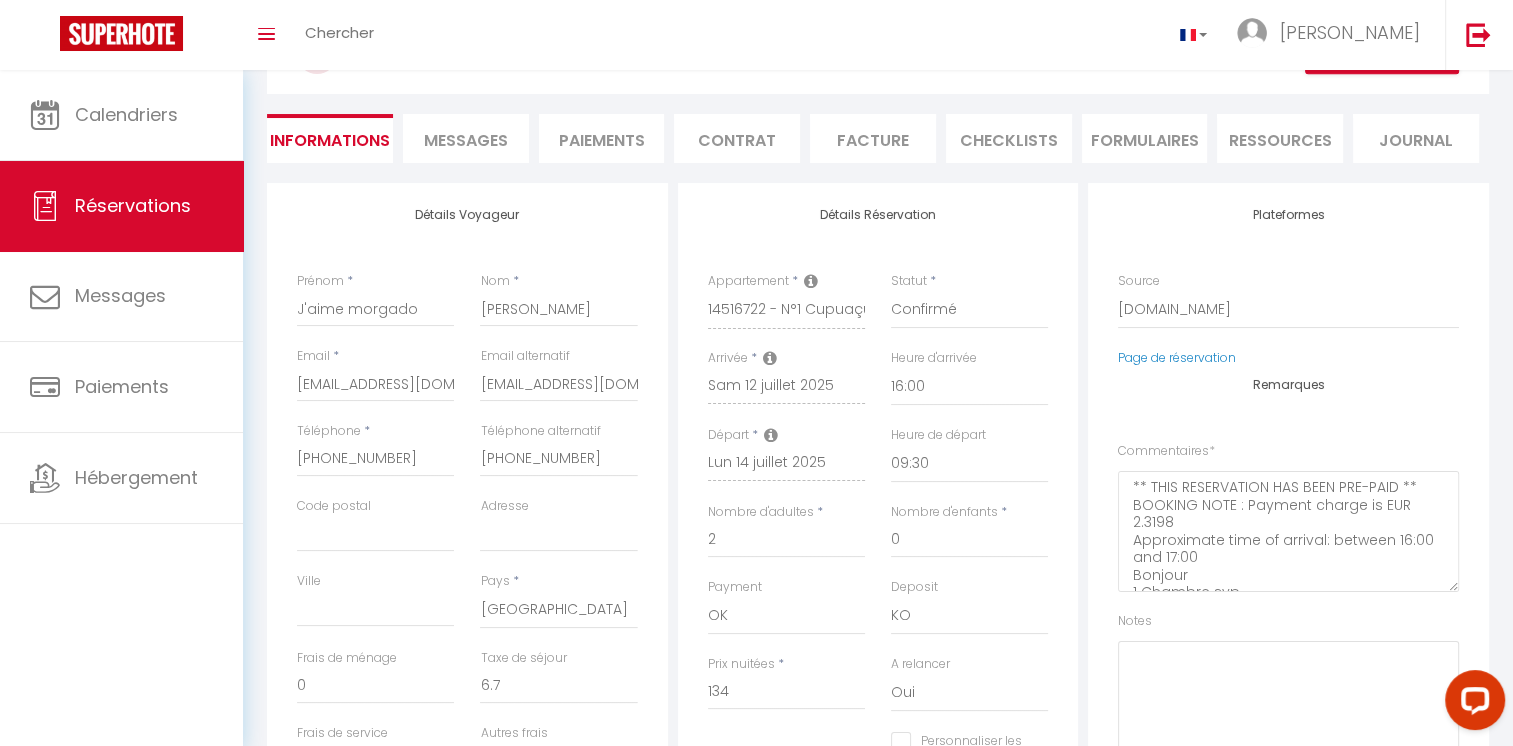 scroll, scrollTop: 160, scrollLeft: 0, axis: vertical 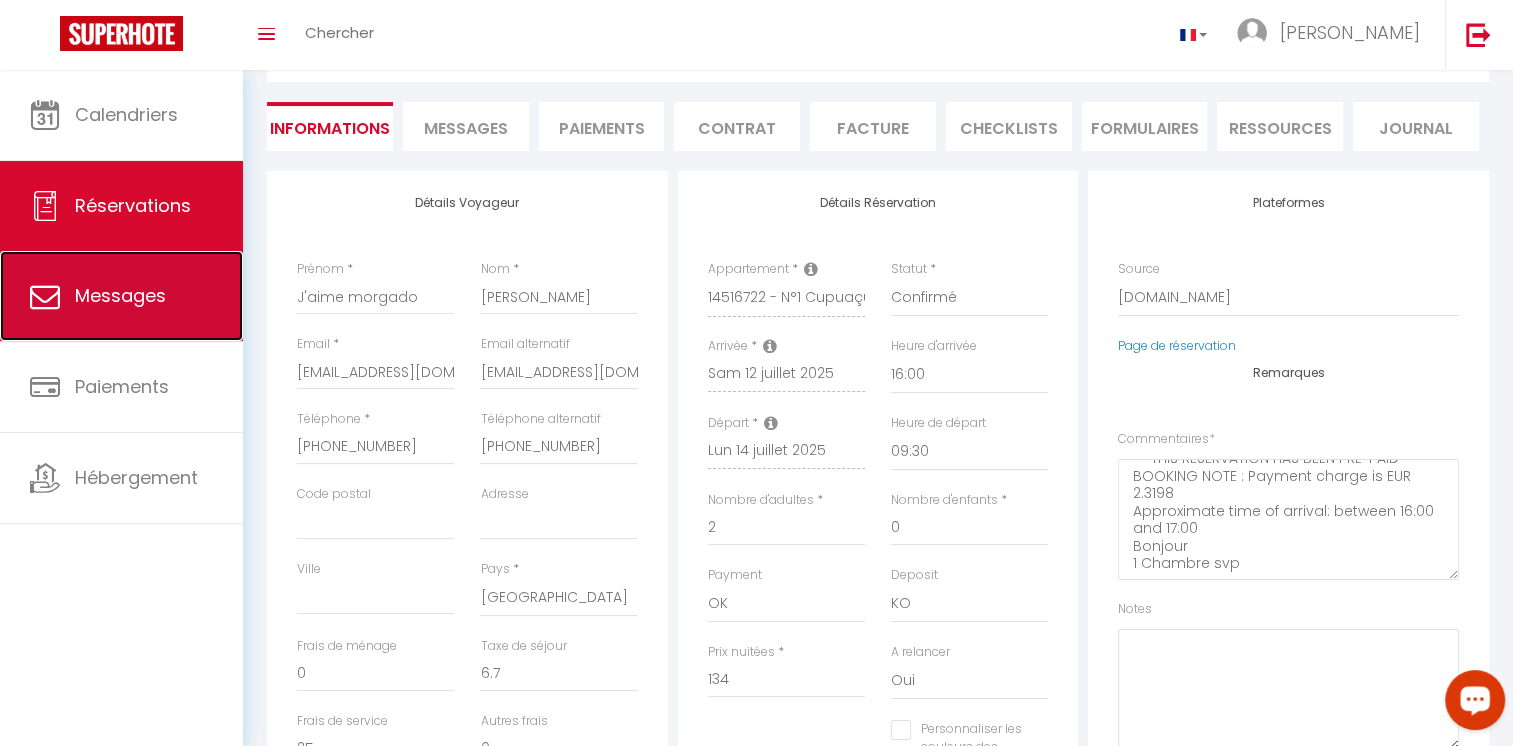 click on "Messages" at bounding box center [121, 296] 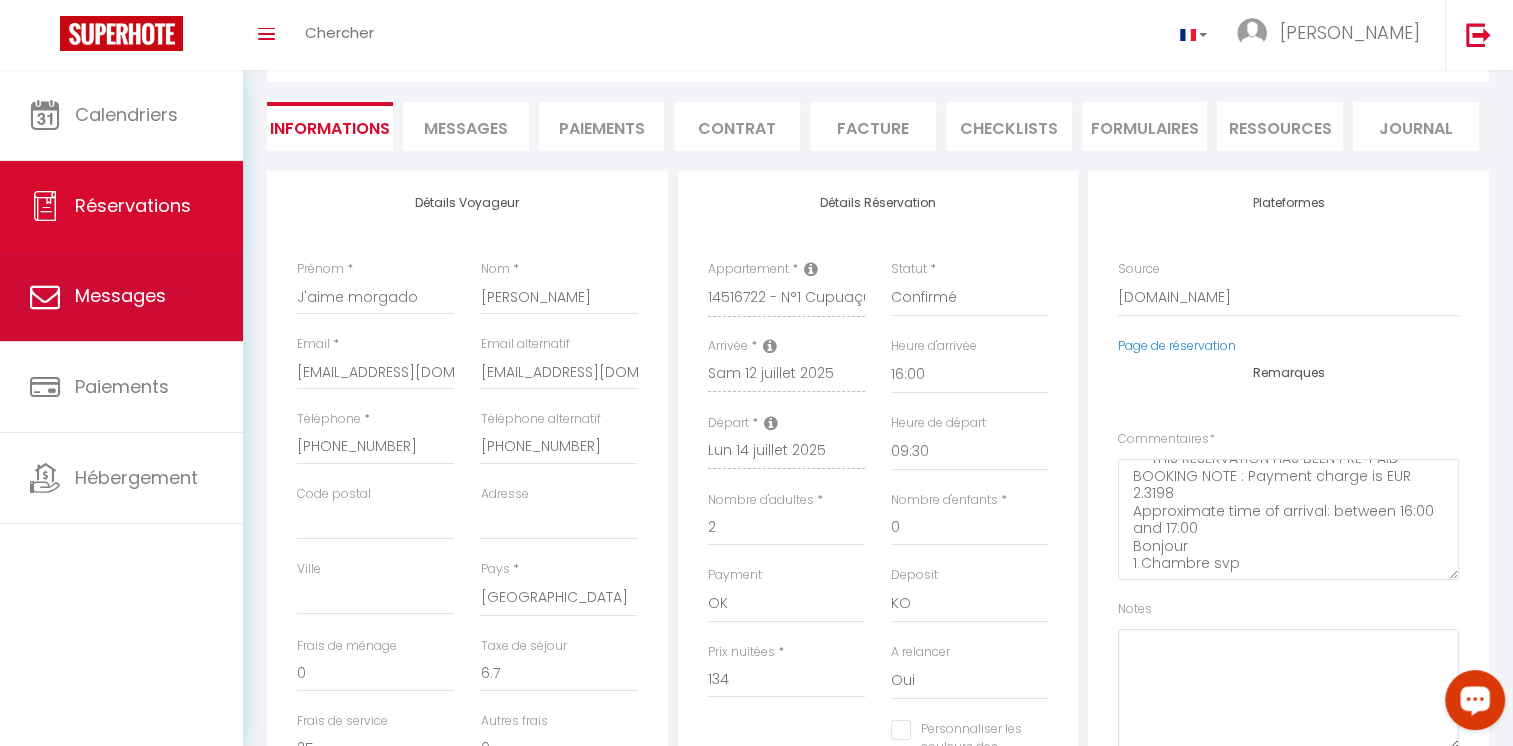 select on "message" 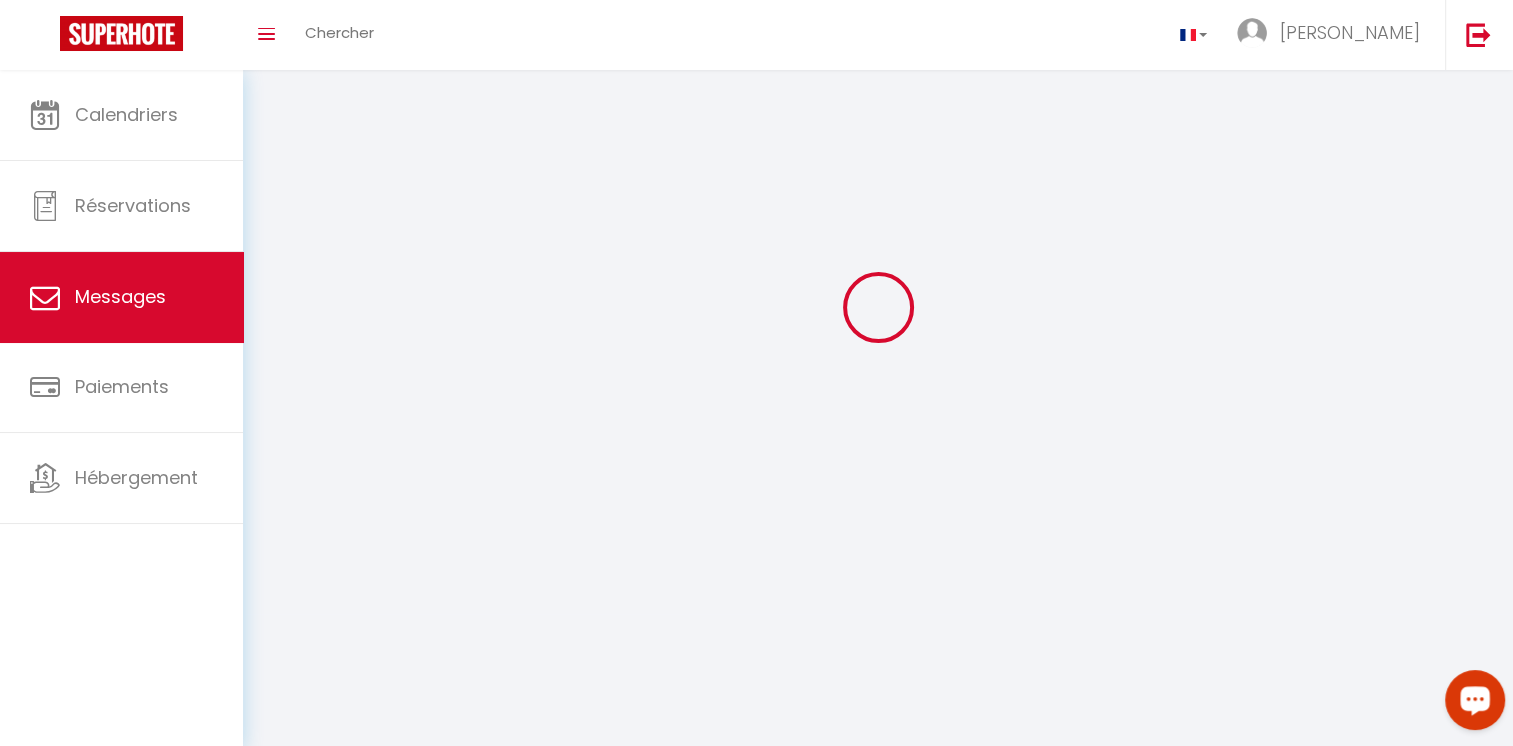 scroll, scrollTop: 0, scrollLeft: 0, axis: both 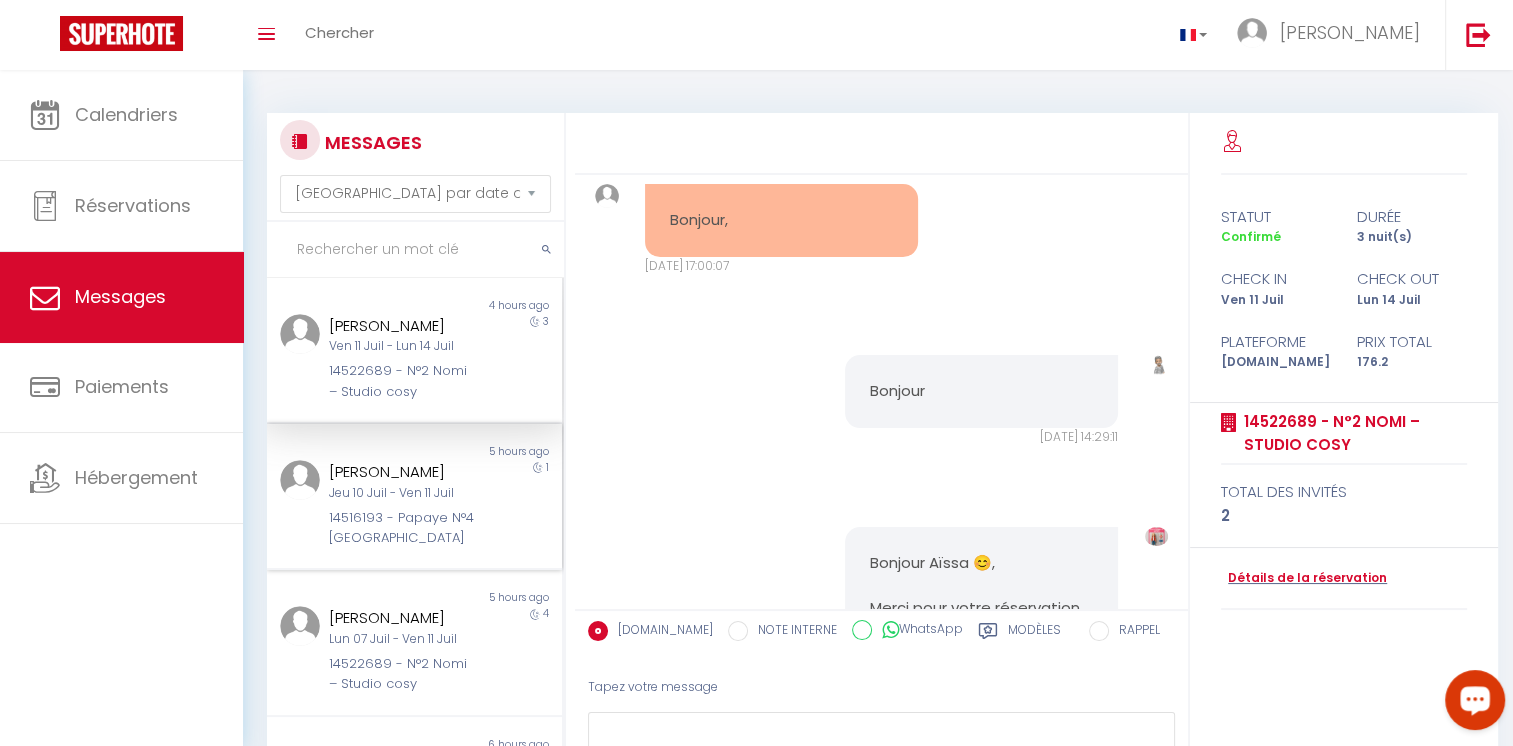 click on "14516193 - Papaye N°4 [GEOGRAPHIC_DATA]" at bounding box center (402, 528) 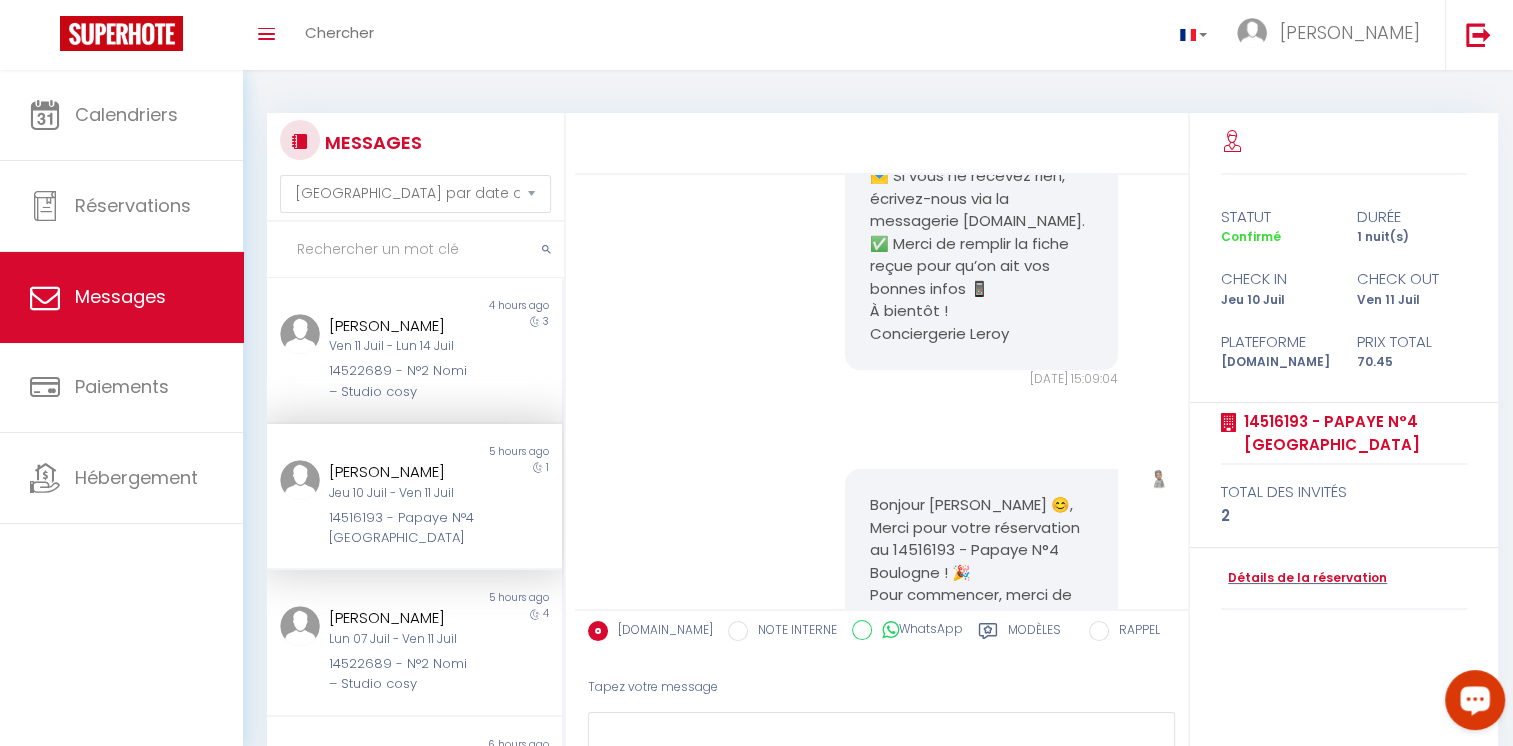 scroll, scrollTop: 52, scrollLeft: 0, axis: vertical 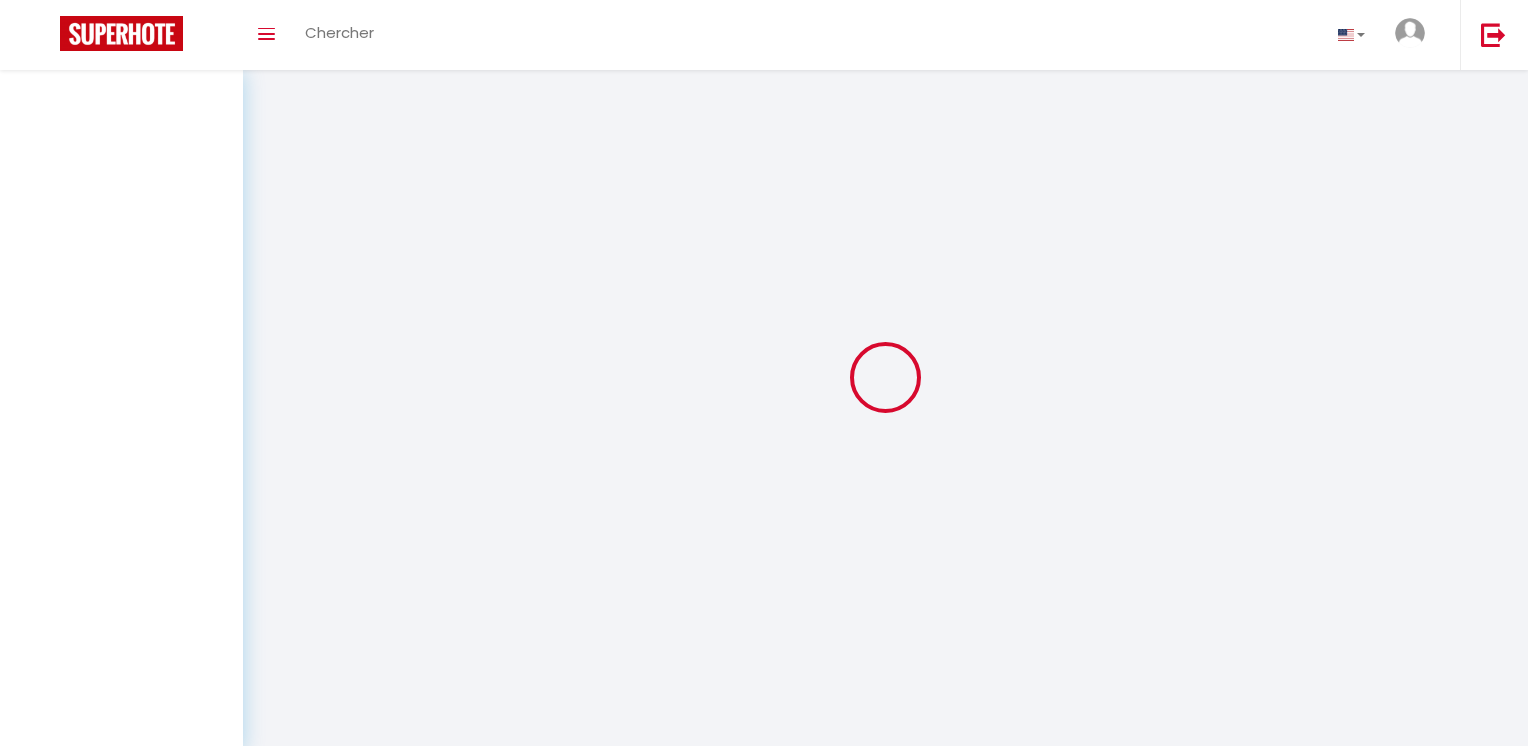 select on "message" 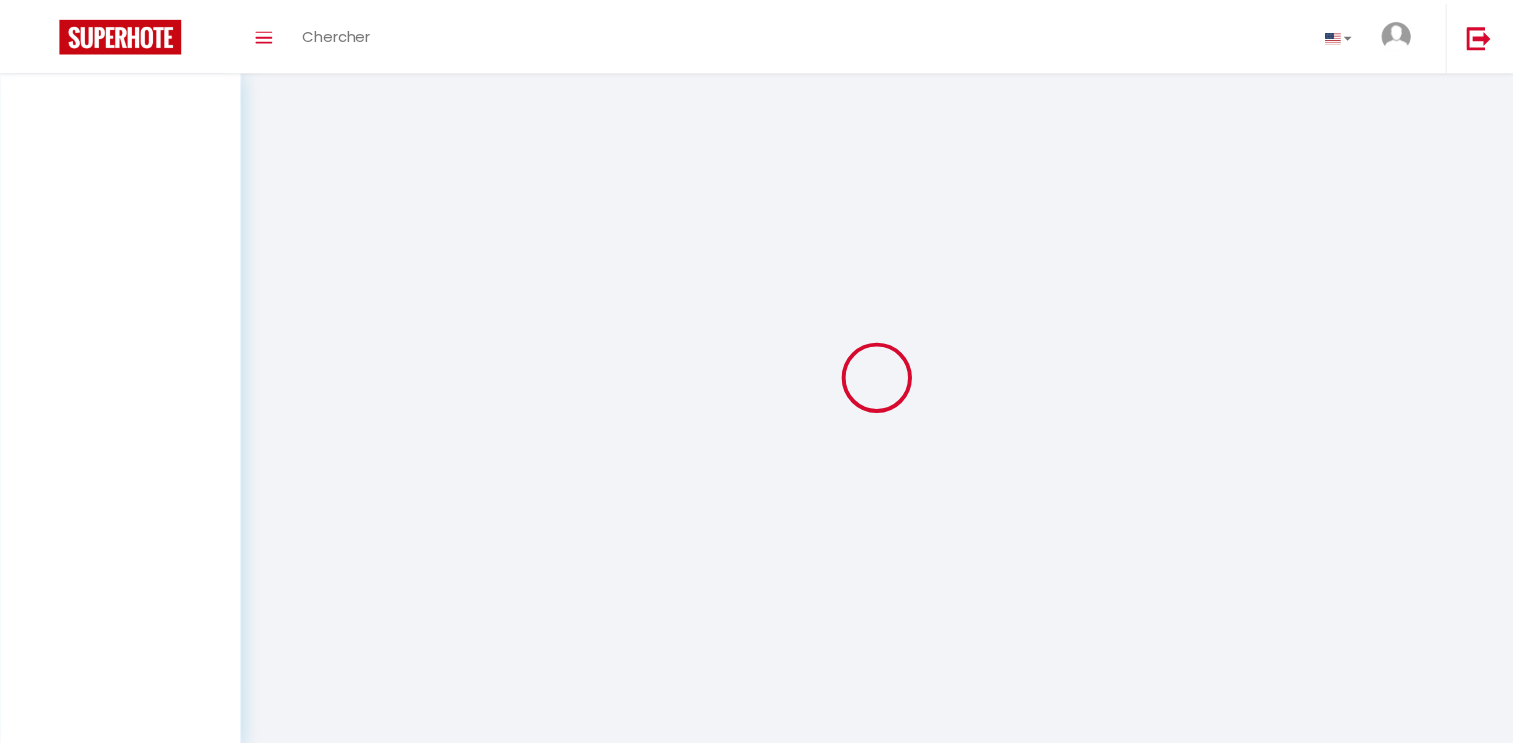 scroll, scrollTop: 0, scrollLeft: 0, axis: both 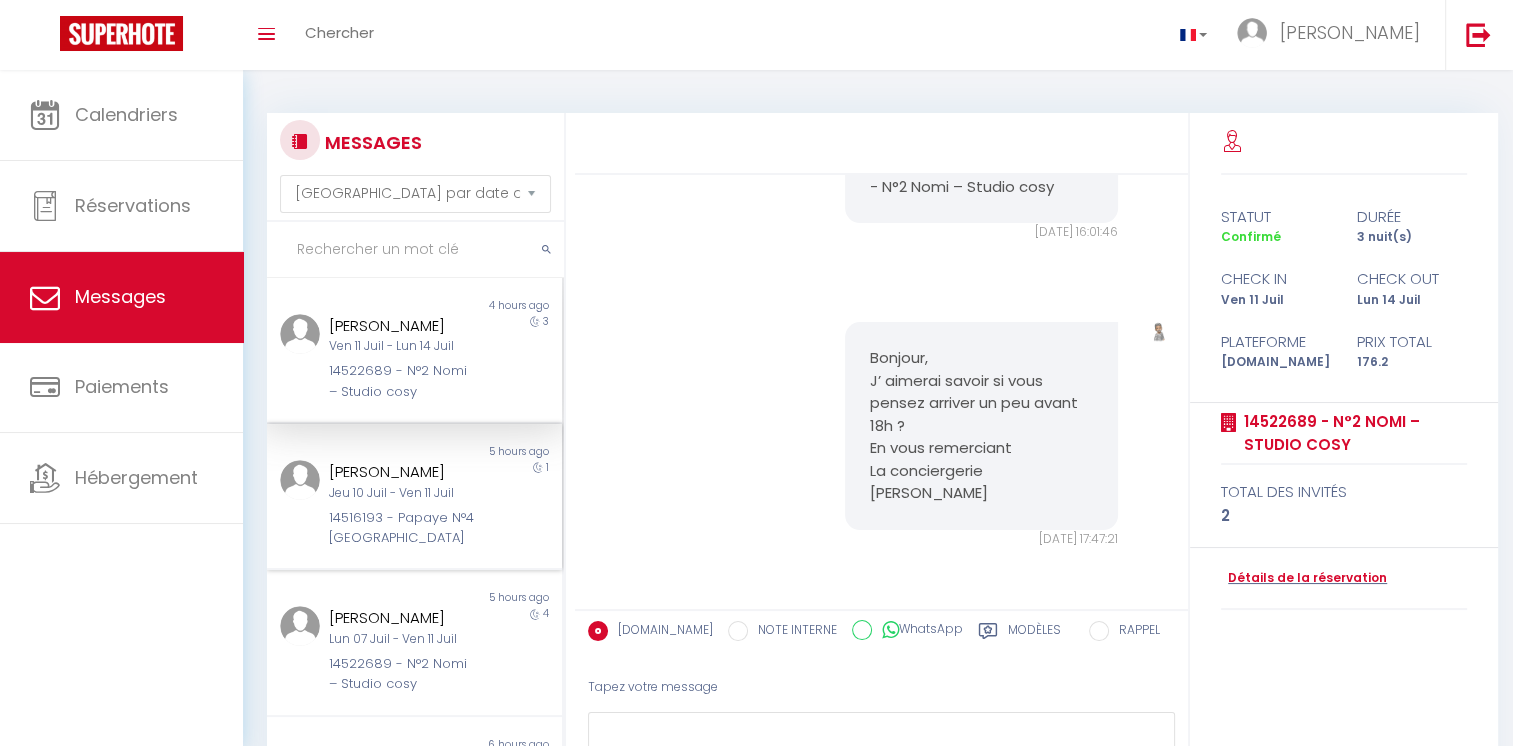 click on "[PERSON_NAME]" at bounding box center [402, 472] 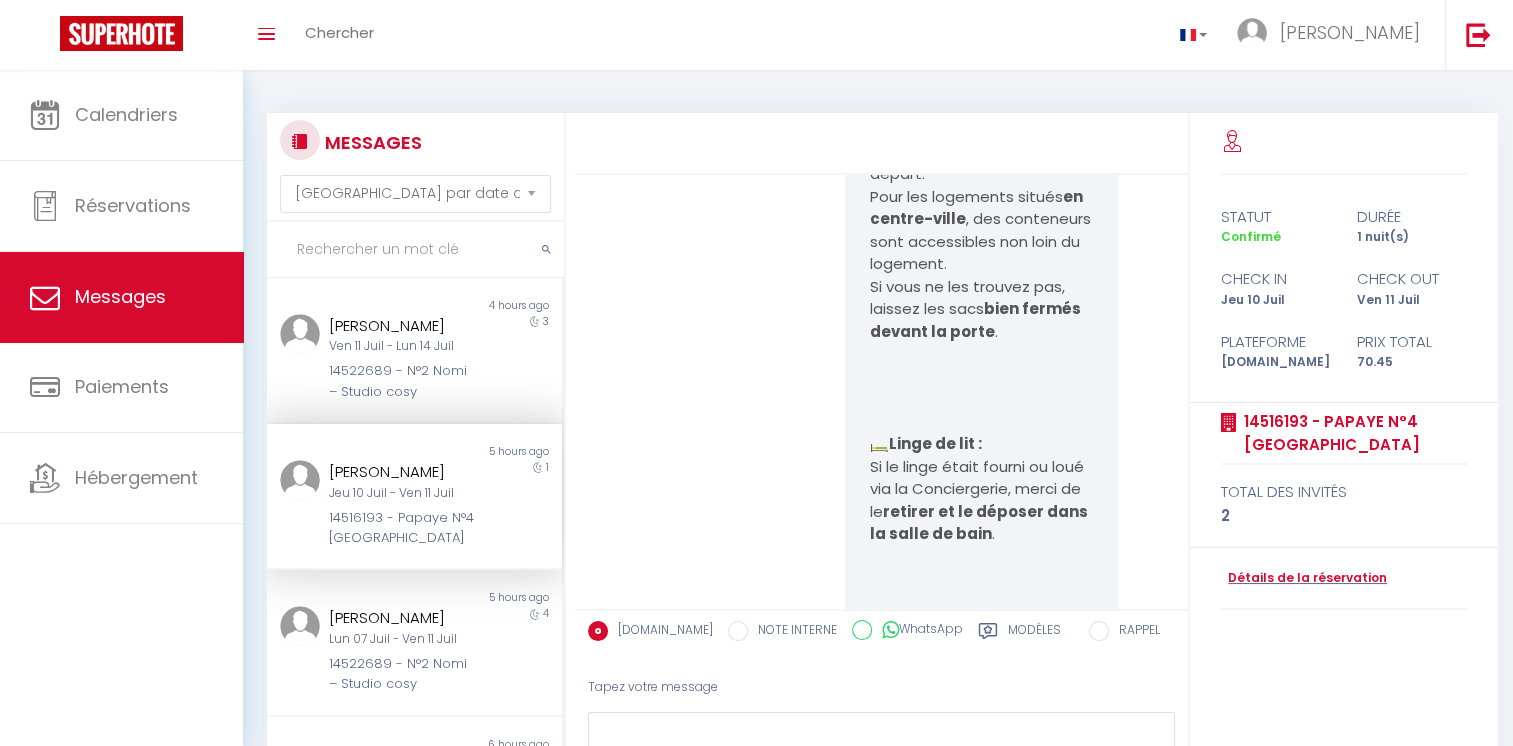 scroll, scrollTop: 9765, scrollLeft: 0, axis: vertical 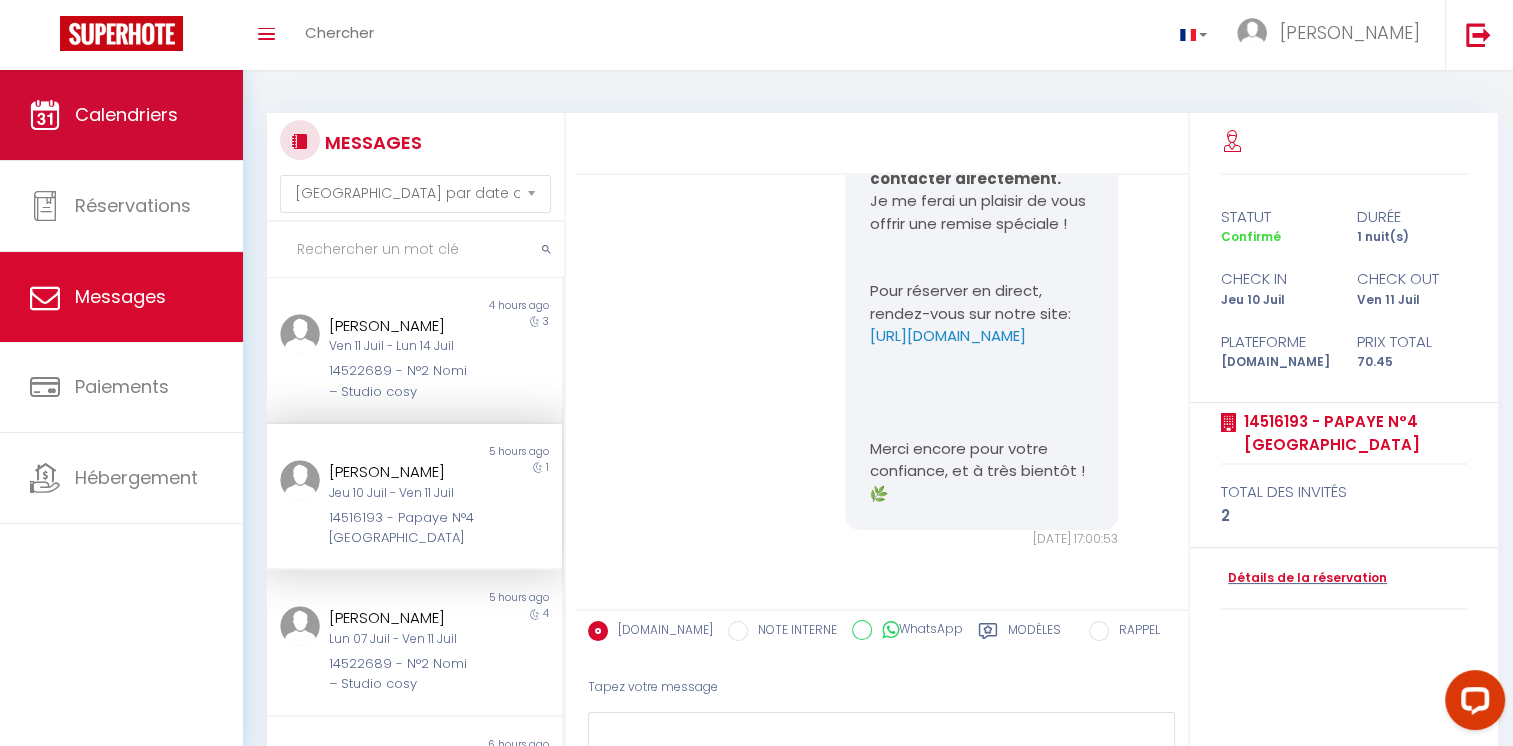 click on "Calendriers" at bounding box center [121, 115] 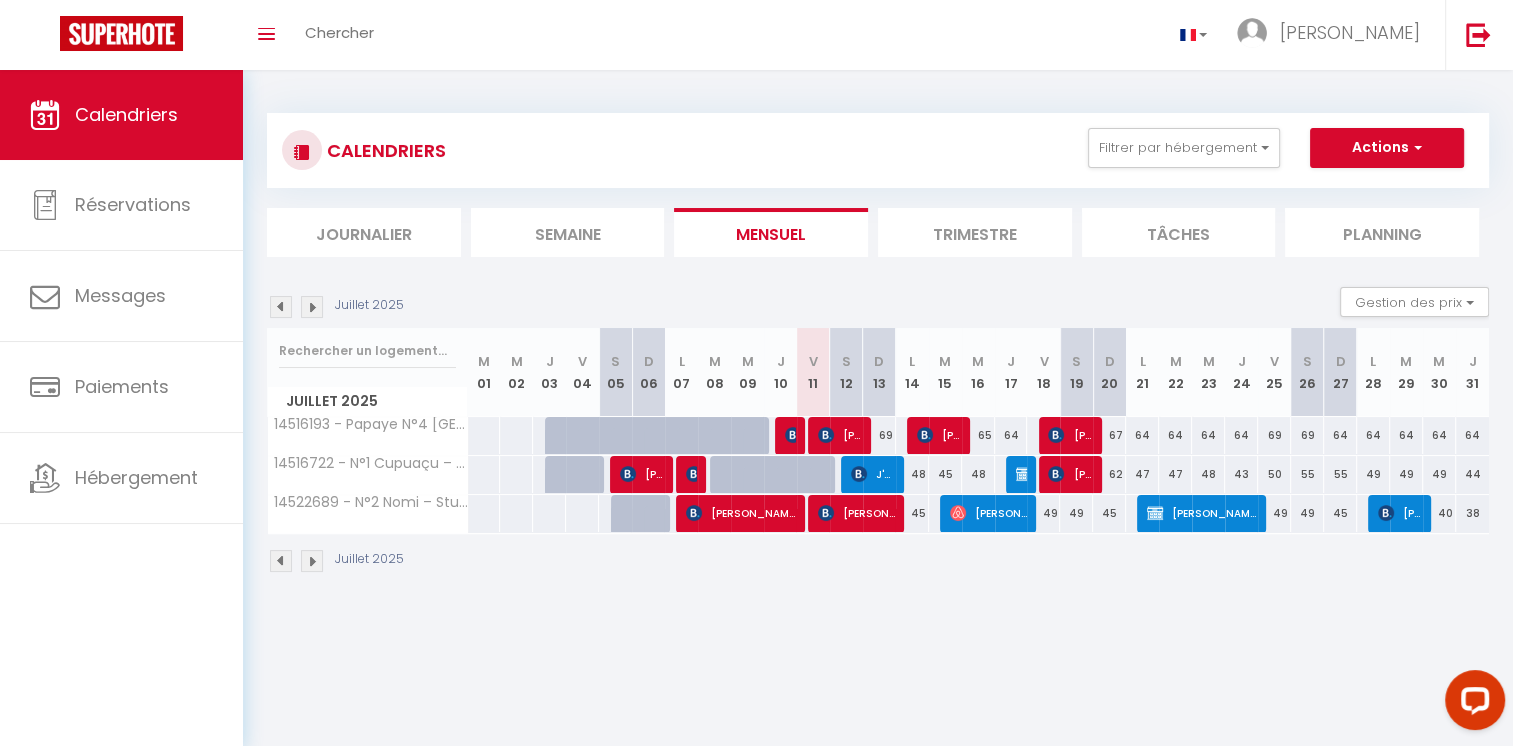 click on "Trimestre" at bounding box center (975, 232) 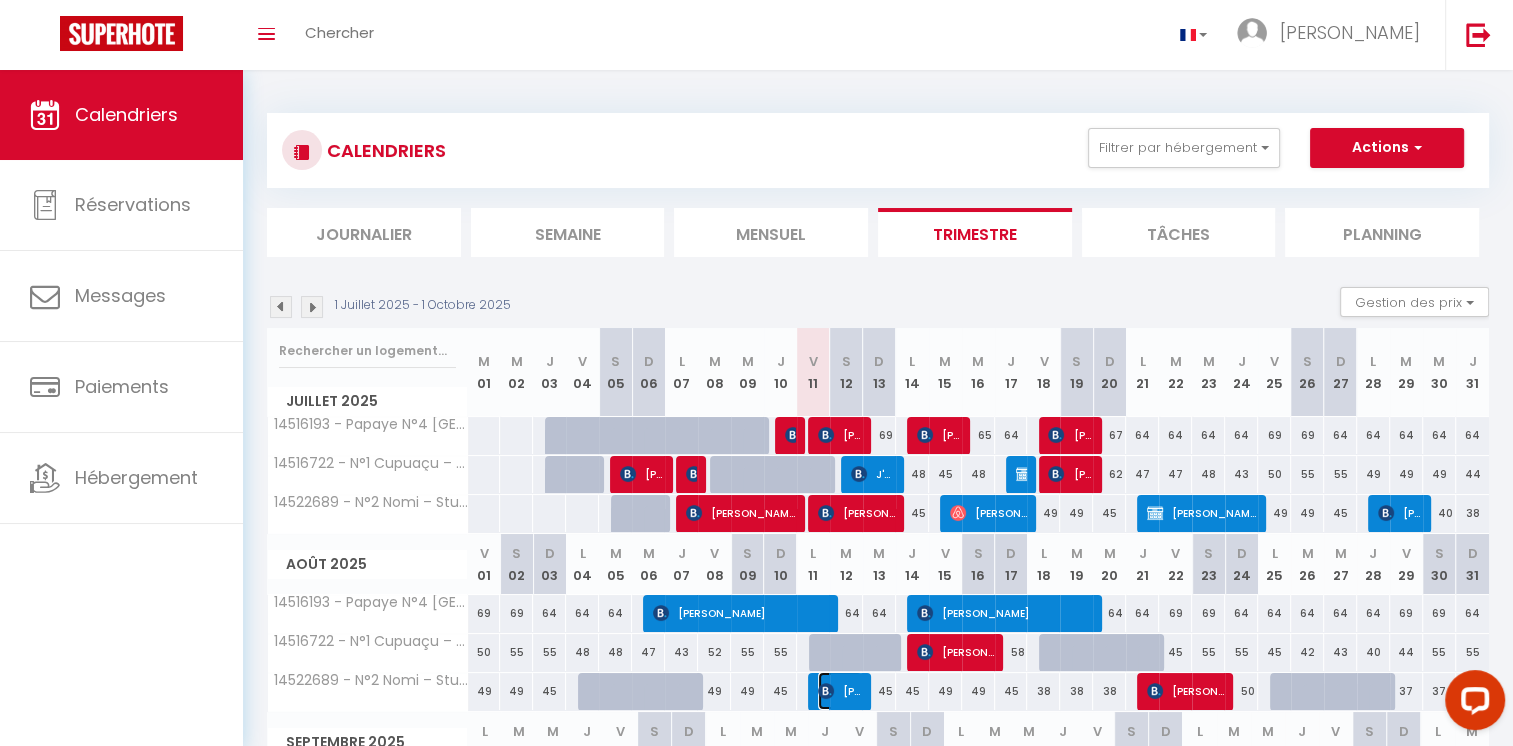 click on "[PERSON_NAME]" at bounding box center (840, 691) 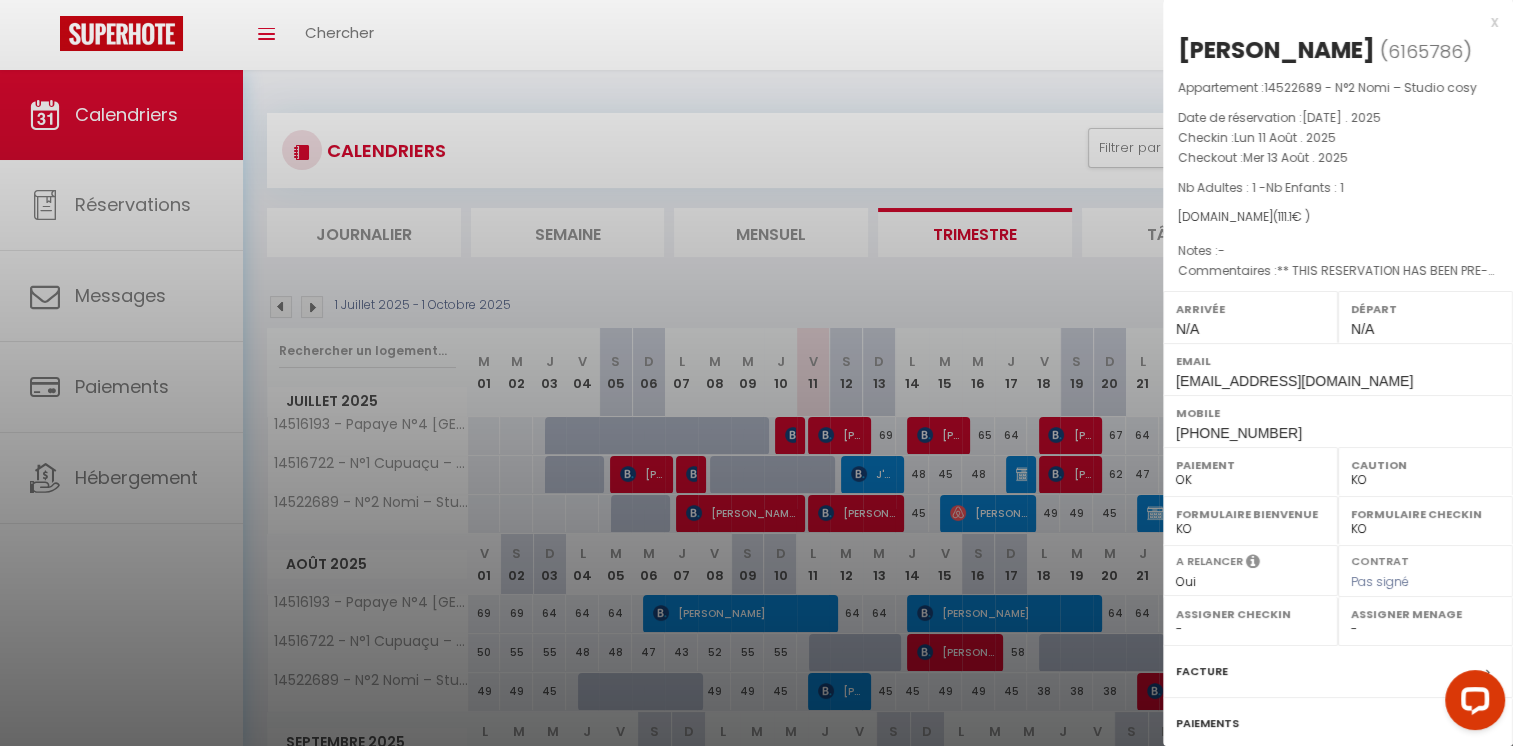 click on "x" at bounding box center (1330, 22) 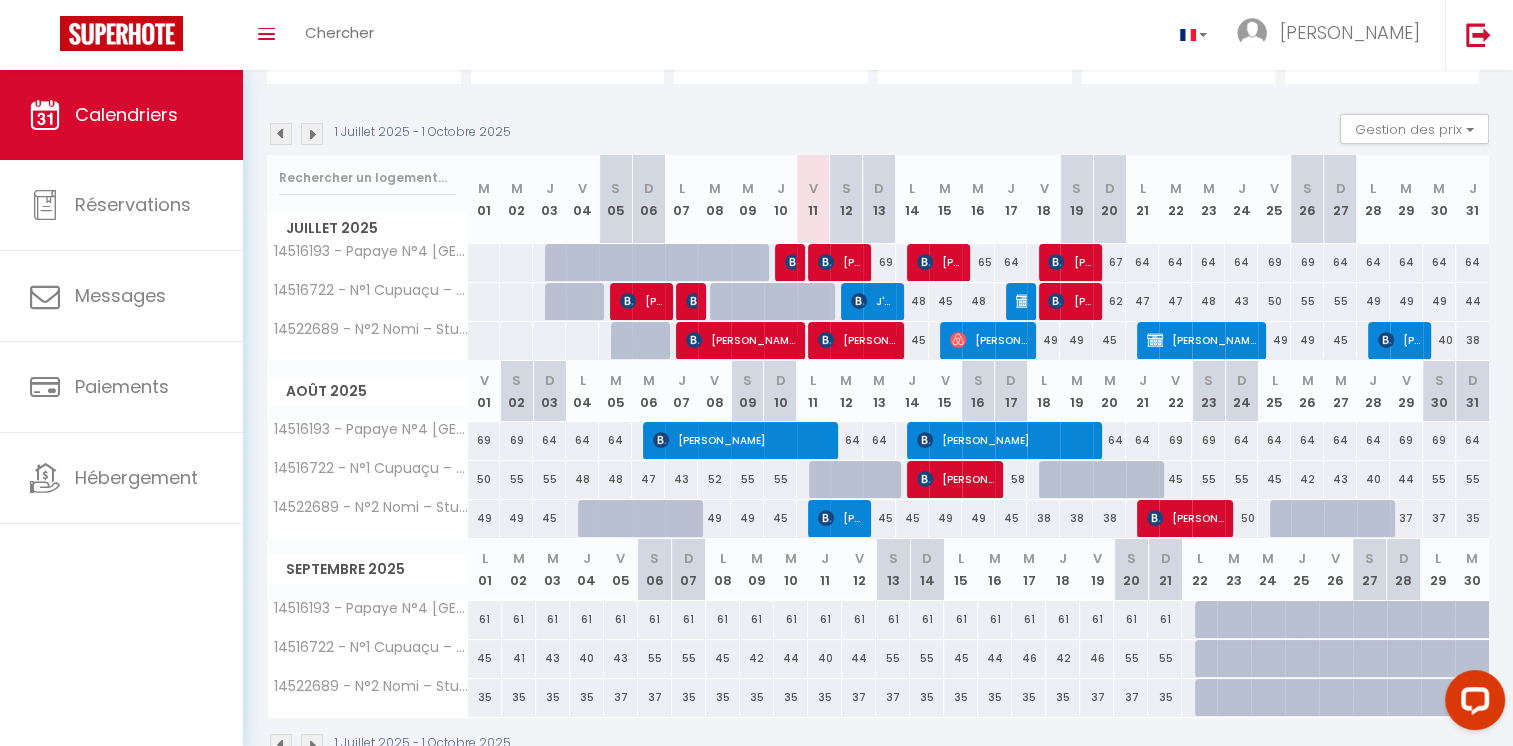 scroll, scrollTop: 224, scrollLeft: 0, axis: vertical 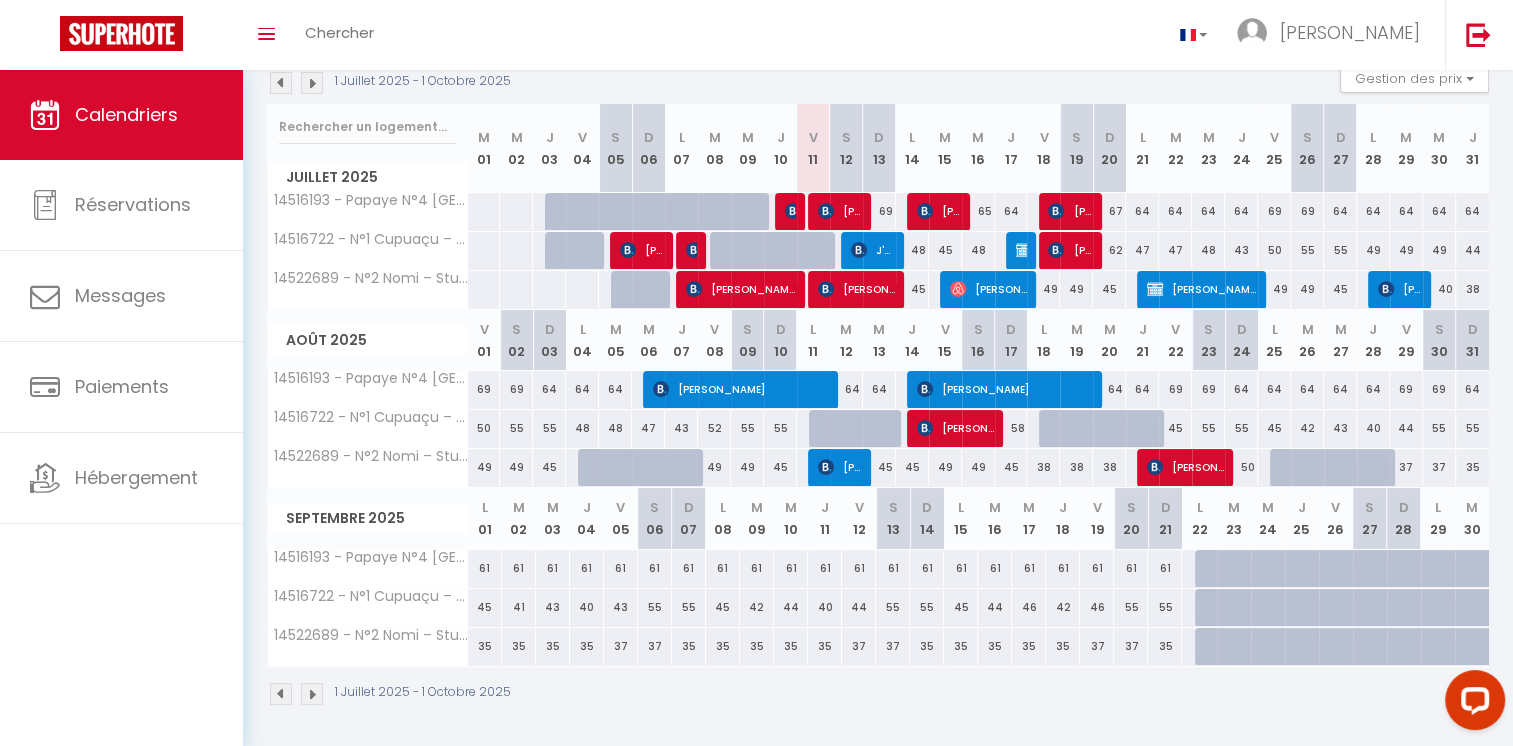 click on "67" at bounding box center [1109, 211] 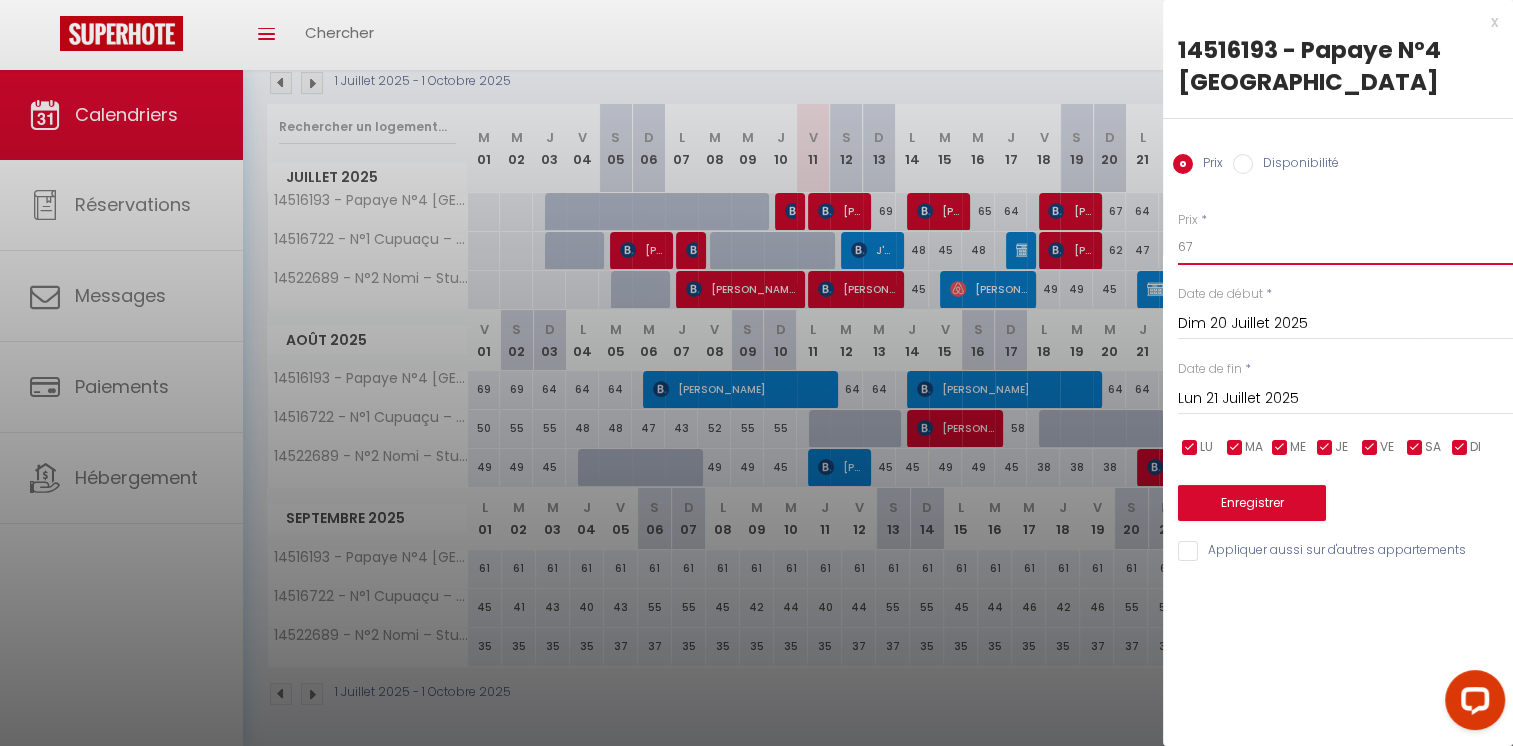 click on "67" at bounding box center [1345, 247] 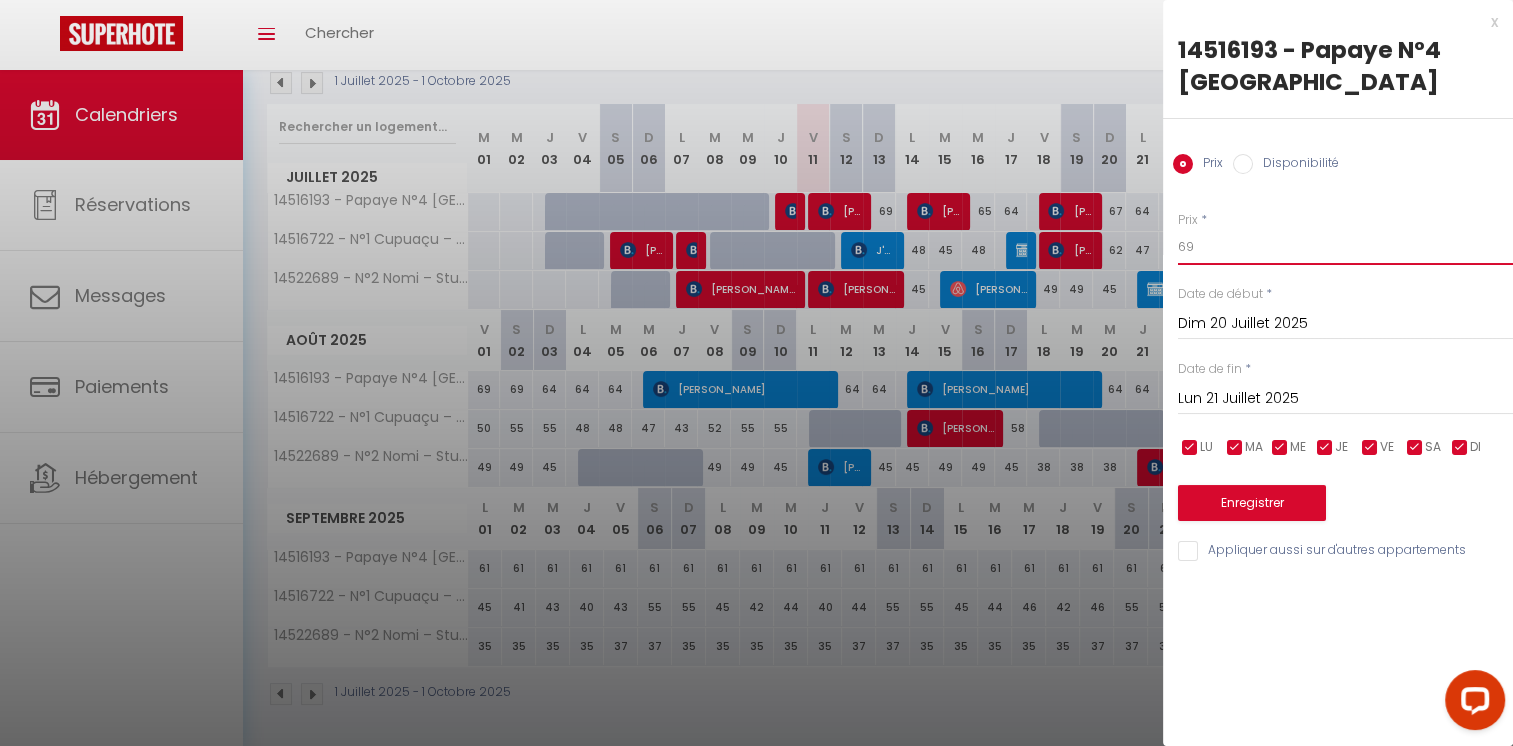 type on "69" 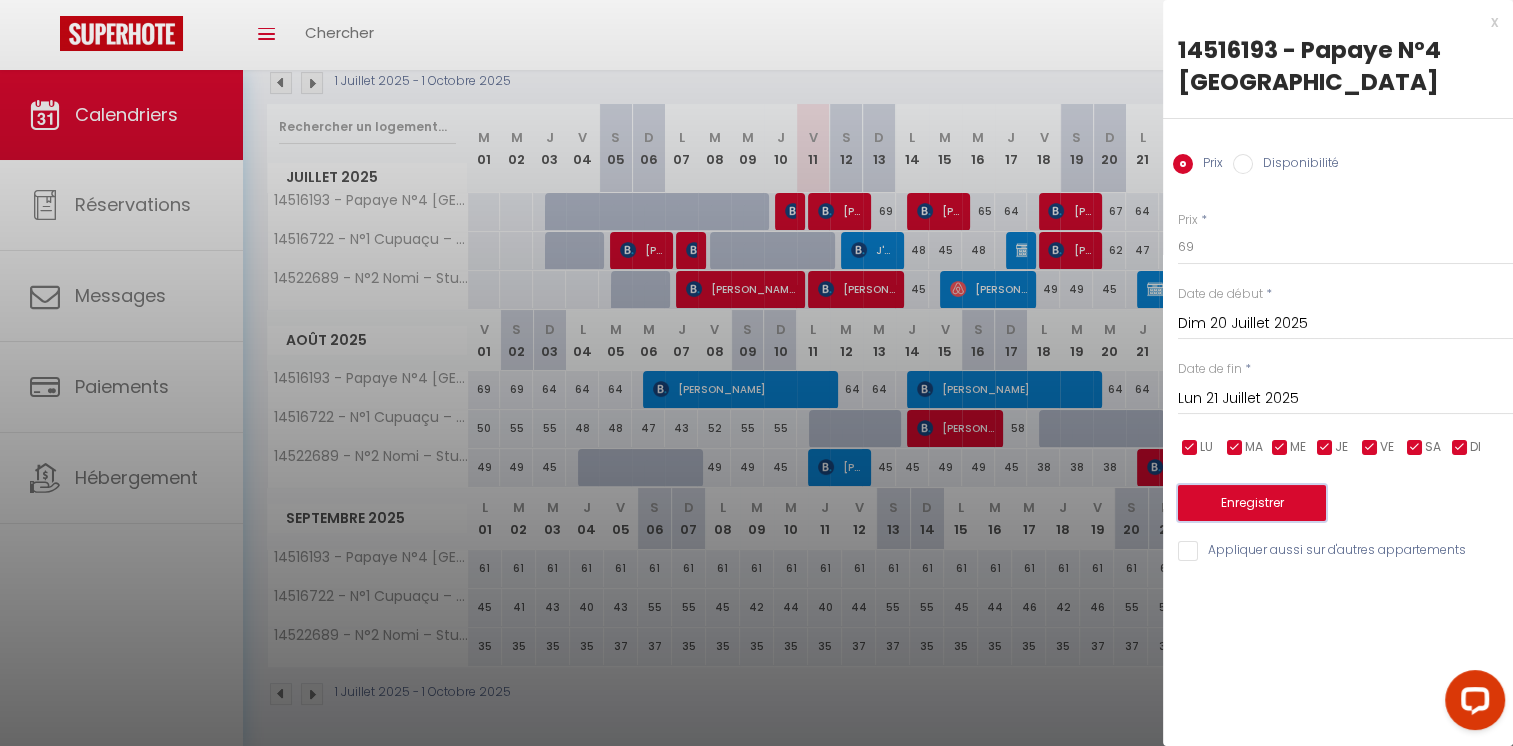 click on "Enregistrer" at bounding box center (1252, 503) 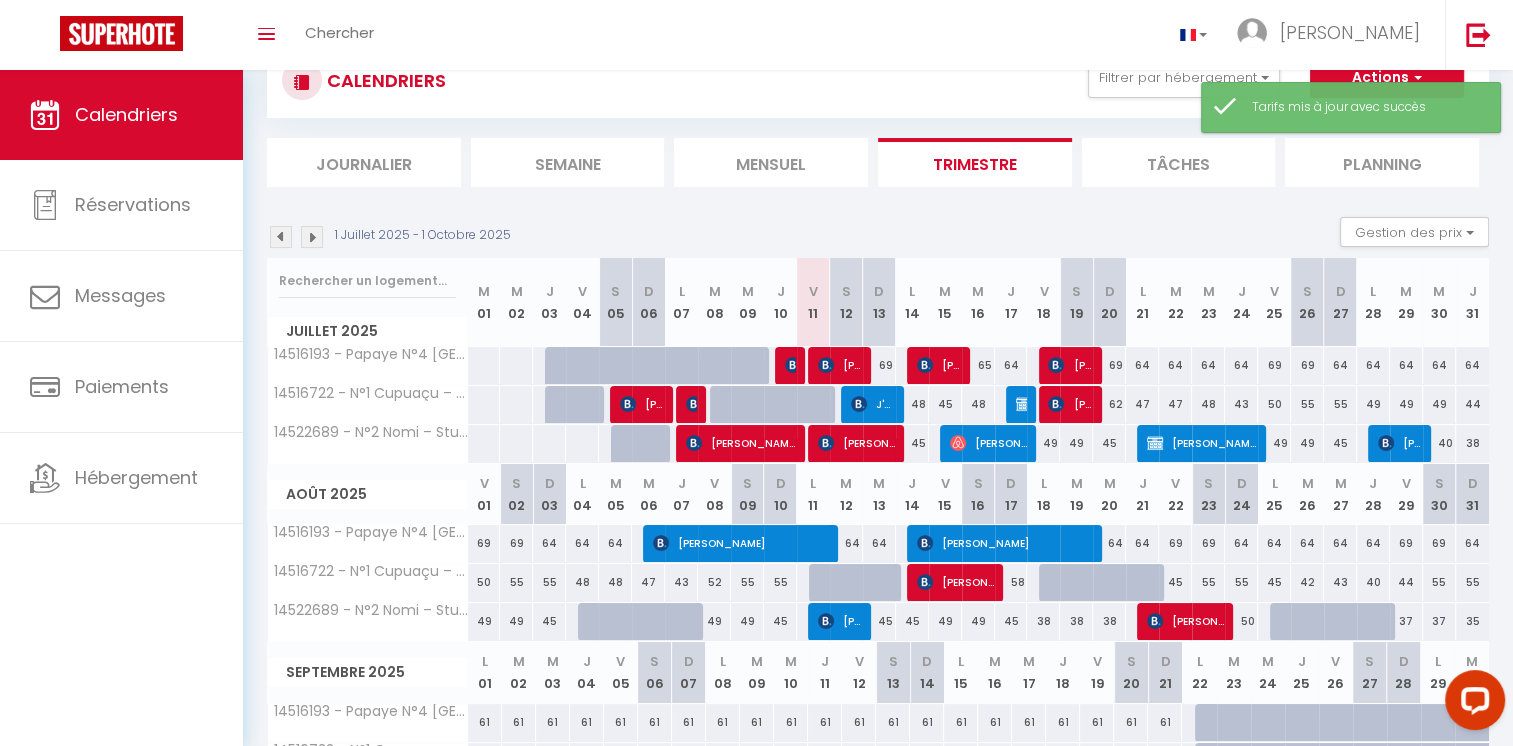scroll, scrollTop: 224, scrollLeft: 0, axis: vertical 